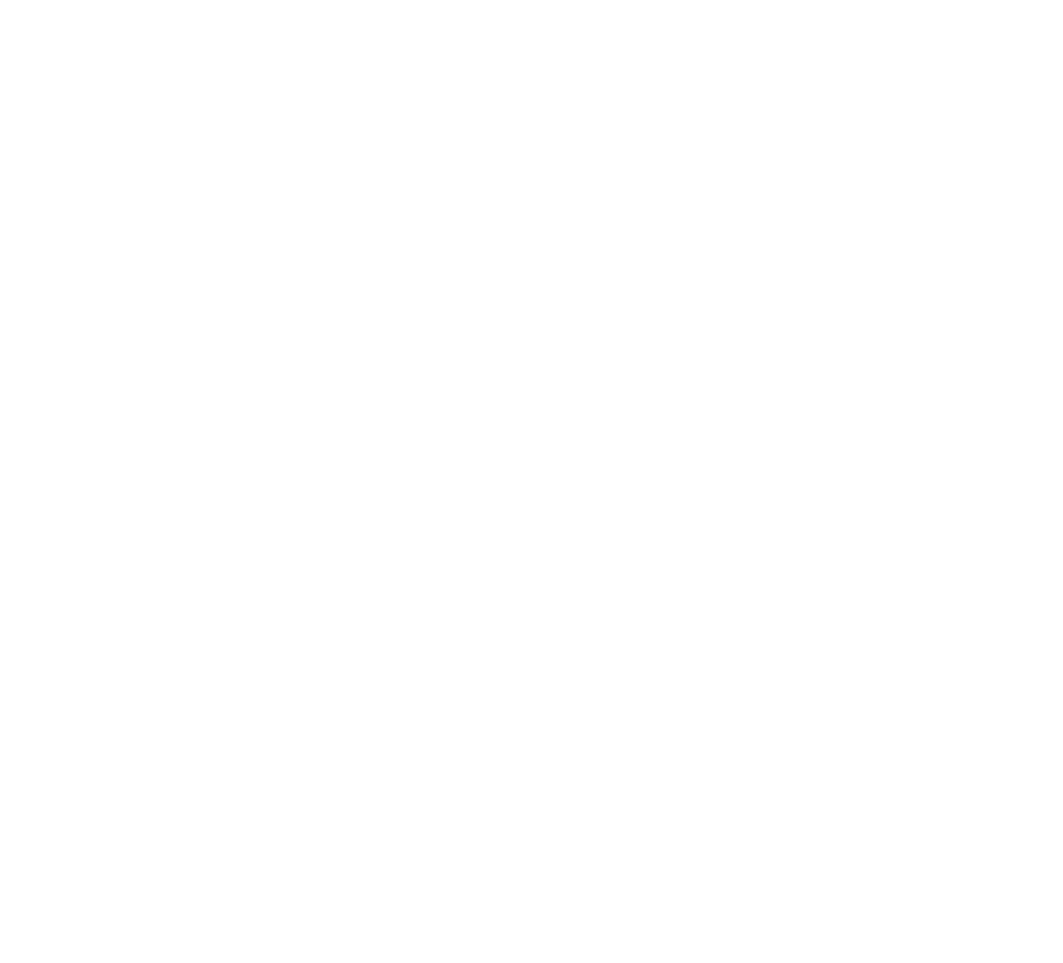 scroll, scrollTop: 0, scrollLeft: 0, axis: both 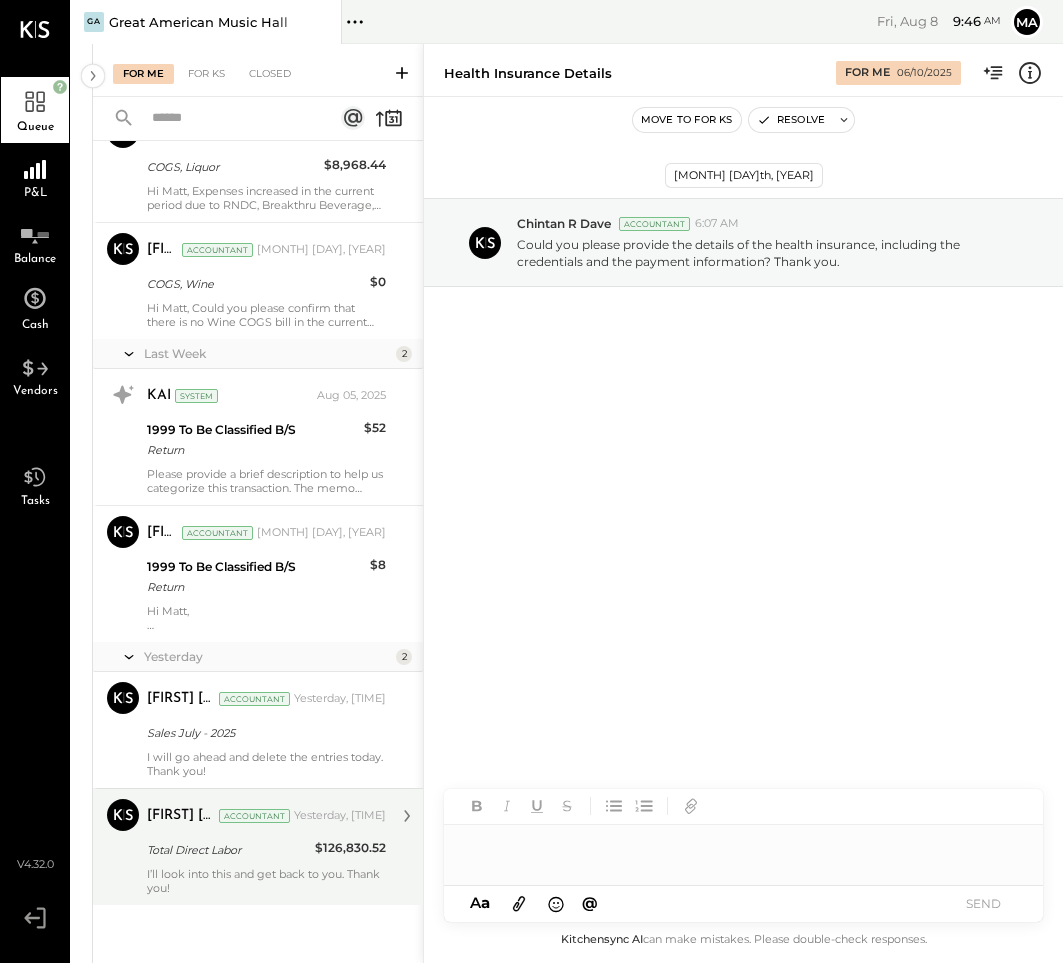 click on "I’ll look into this and get back to you. Thank you!" at bounding box center (266, 881) 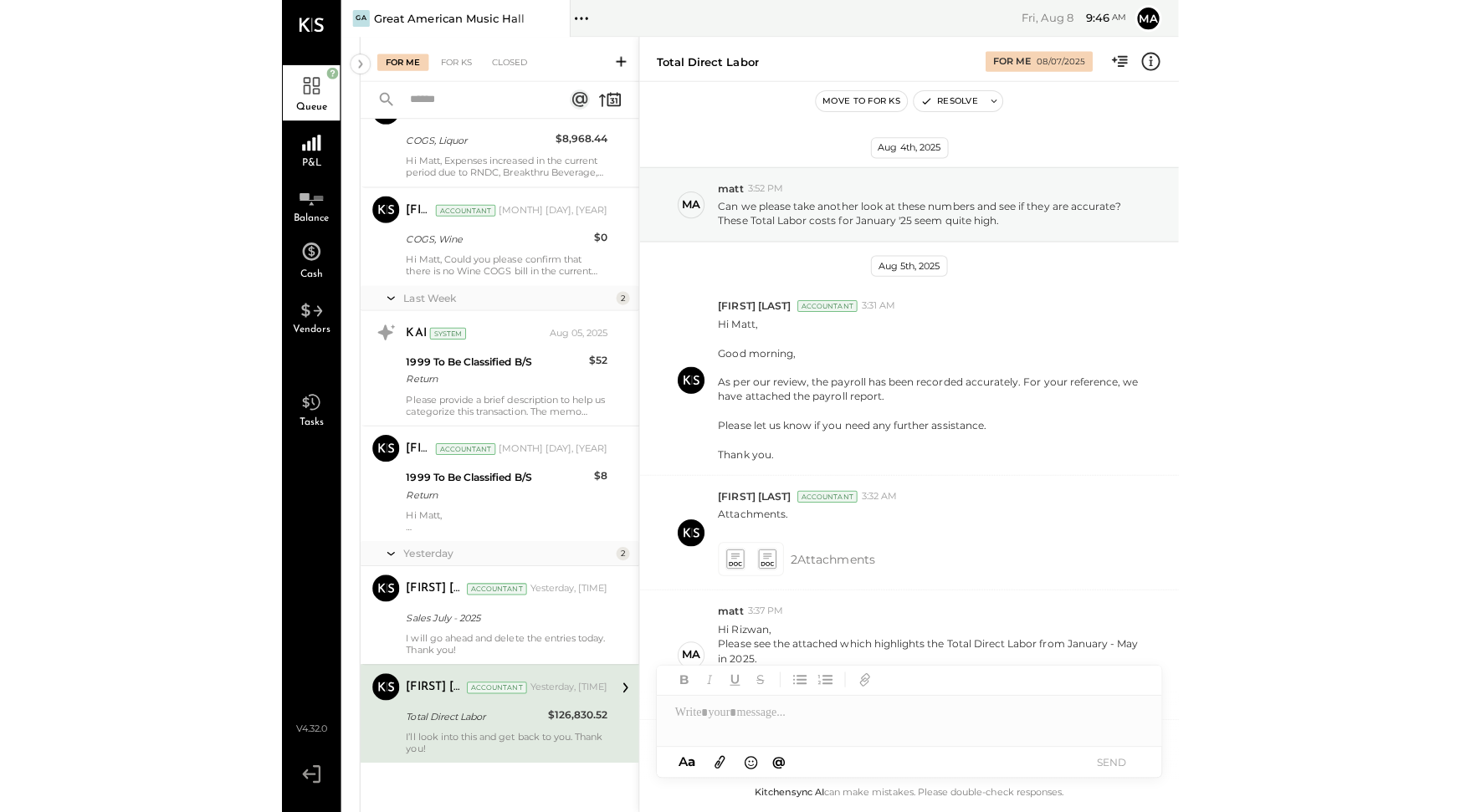 scroll, scrollTop: 482, scrollLeft: 0, axis: vertical 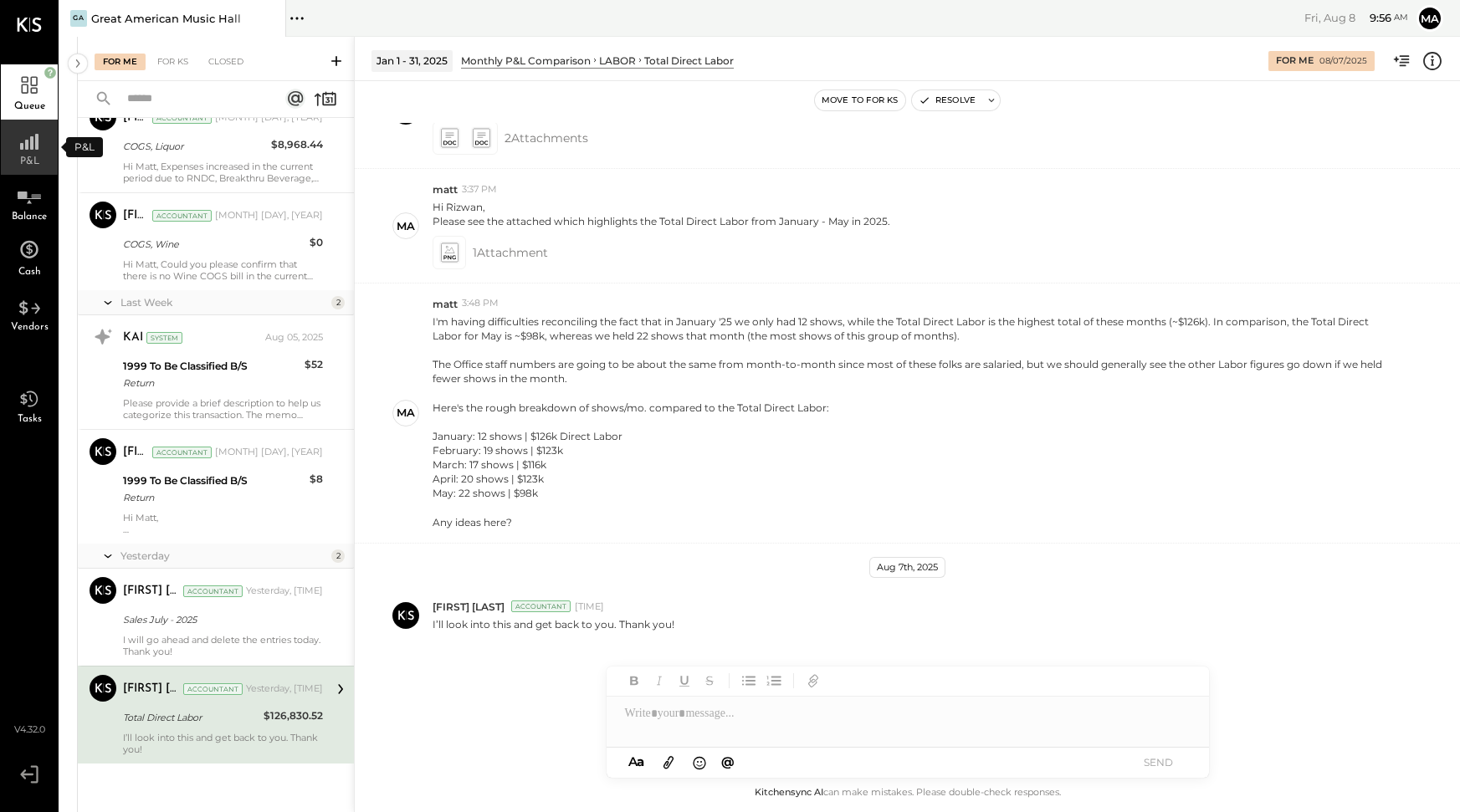 click on "P&L" at bounding box center [29, 147] 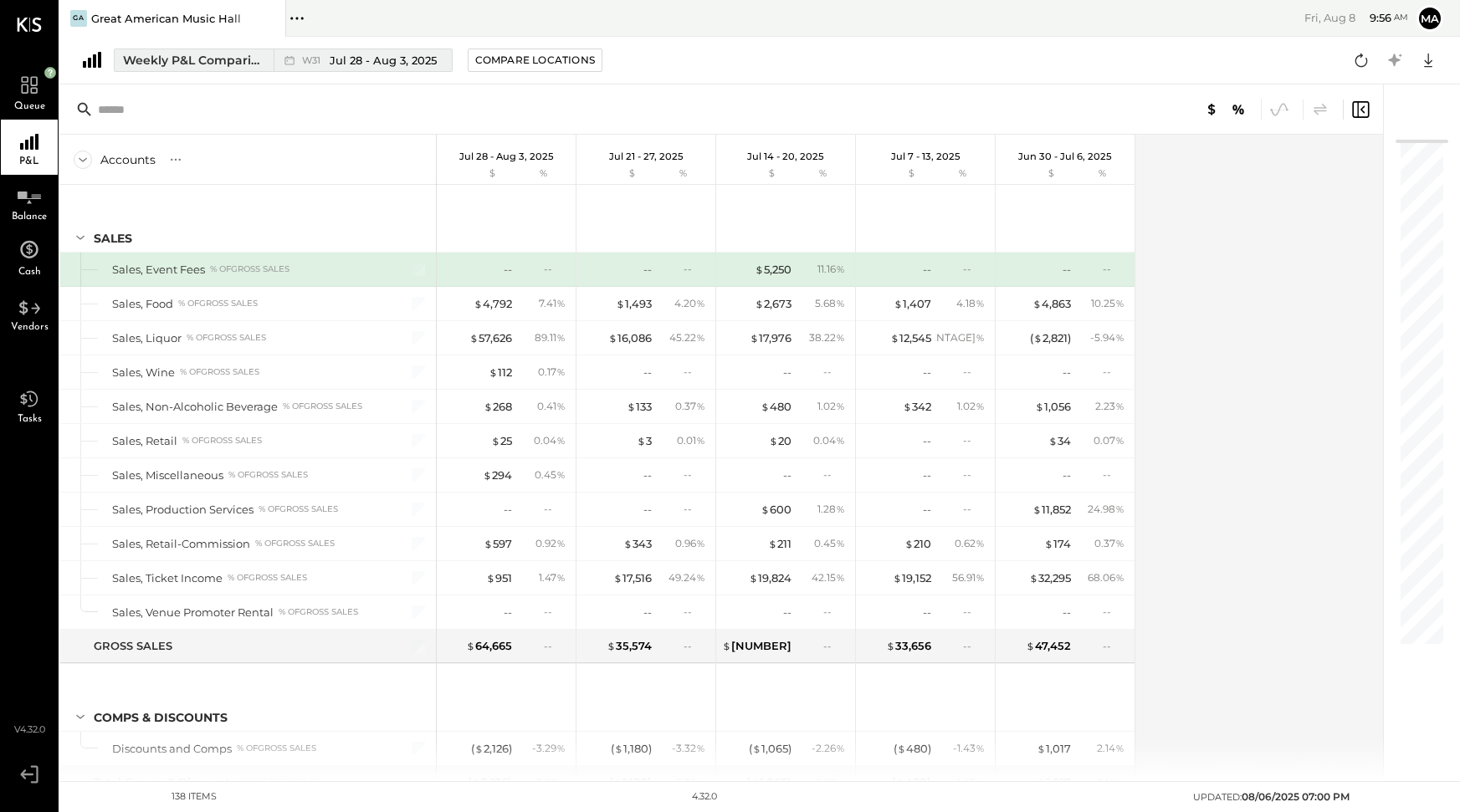click on "Jul 28 - Aug 3, 2025" at bounding box center (383, 60) 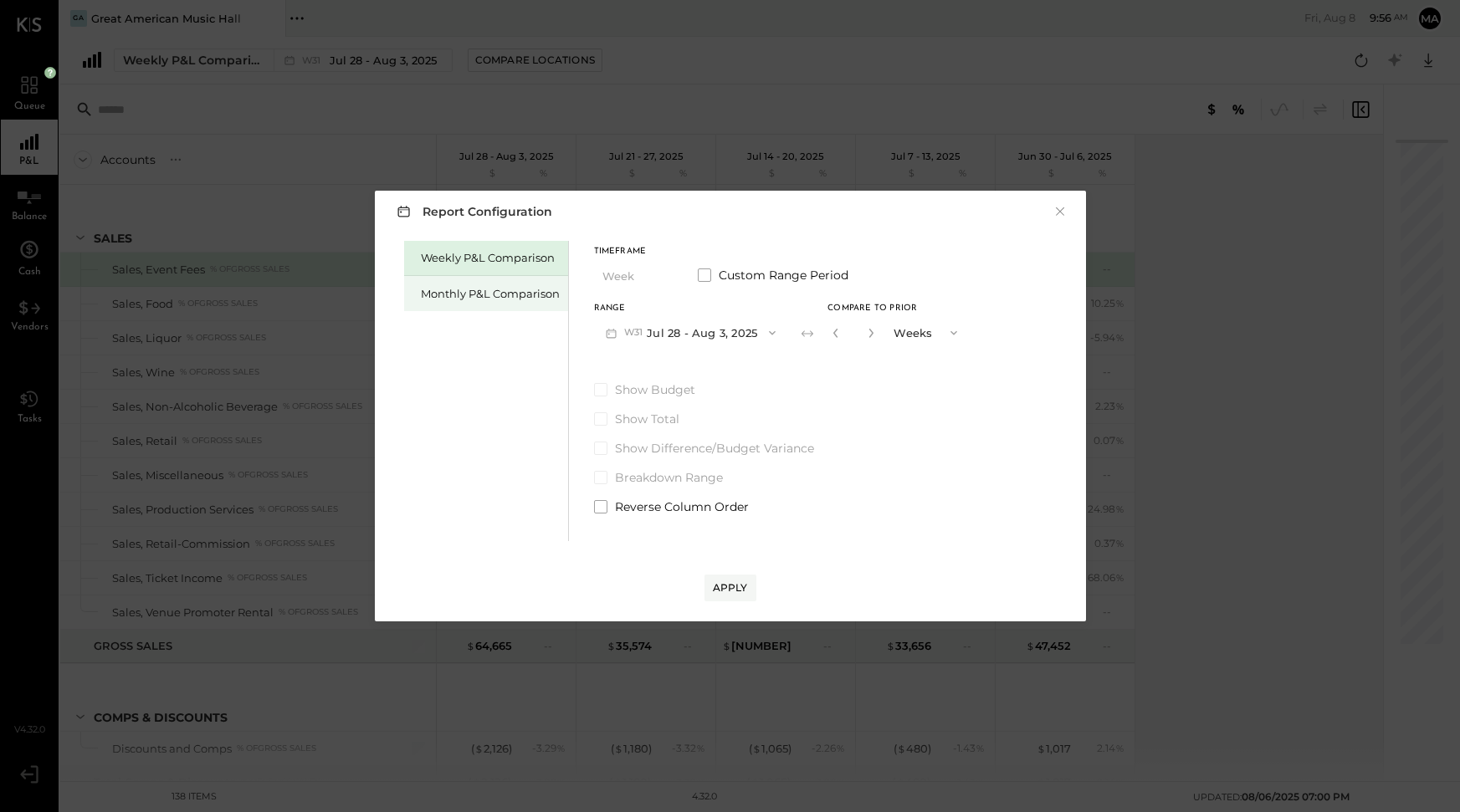 click on "Monthly P&L Comparison" at bounding box center [490, 294] 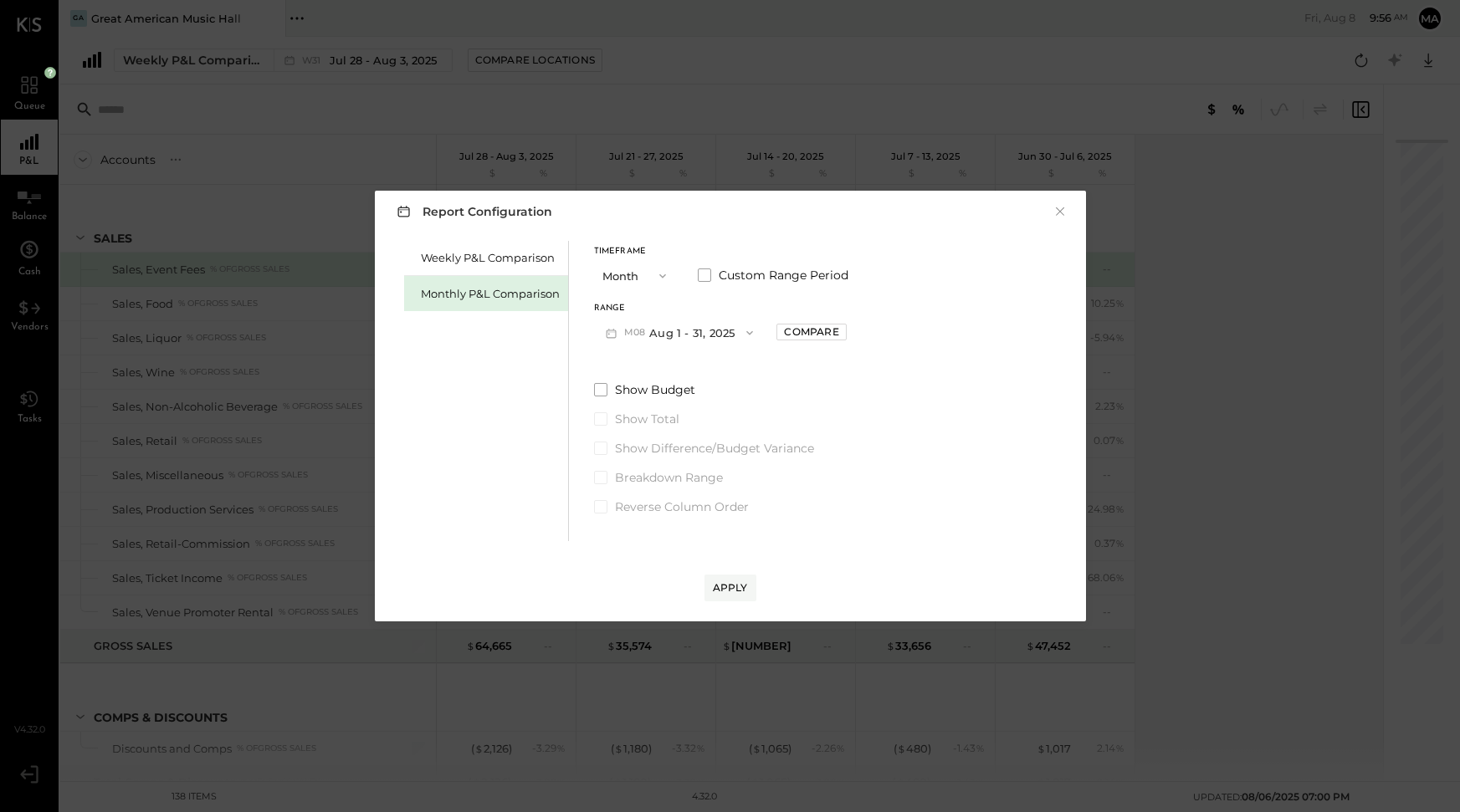 click on "M08 Aug 1 - 31, 2025" at bounding box center (679, 332) 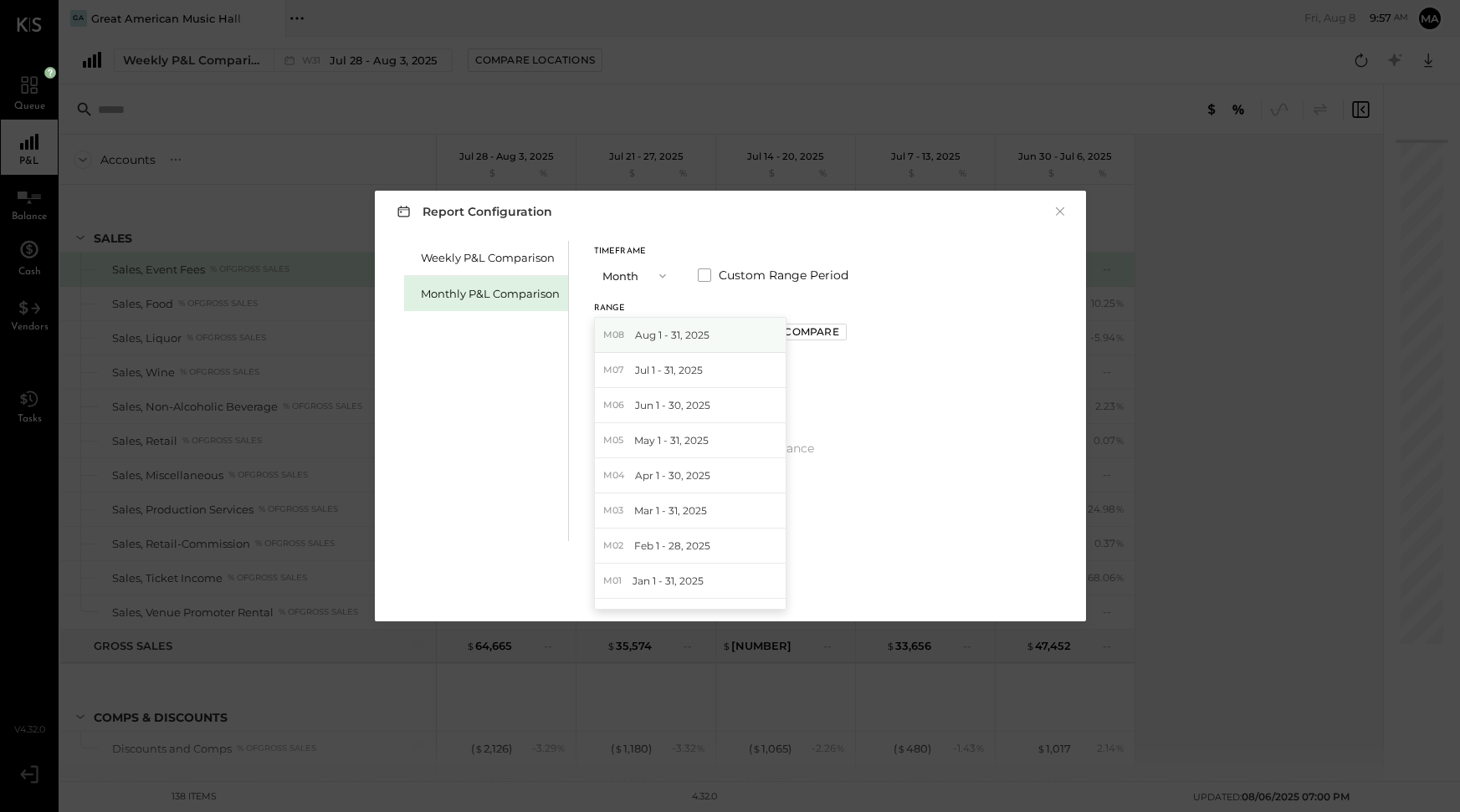 click on "Aug 1 - 31, 2025" at bounding box center (672, 335) 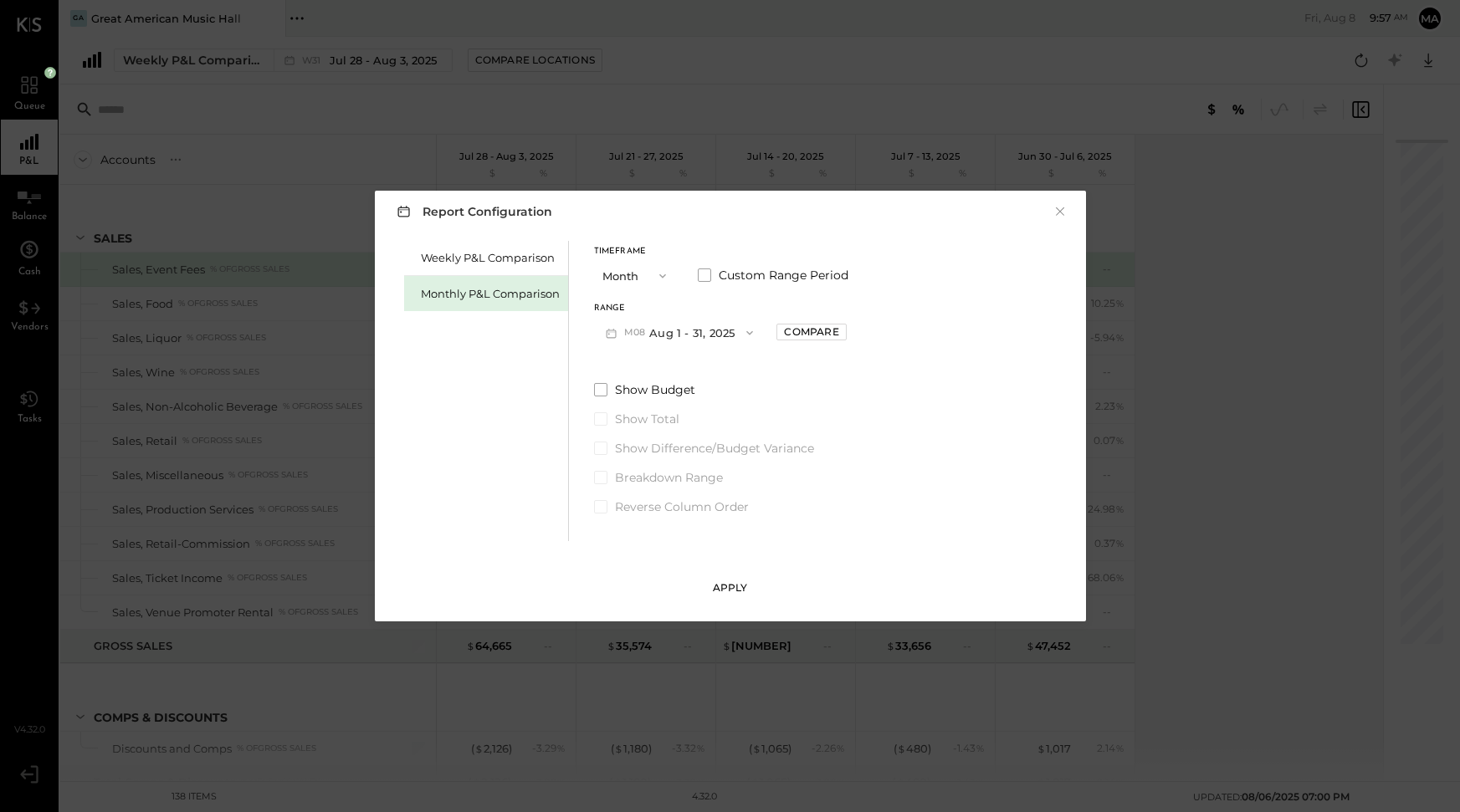 click on "Apply" at bounding box center [730, 587] 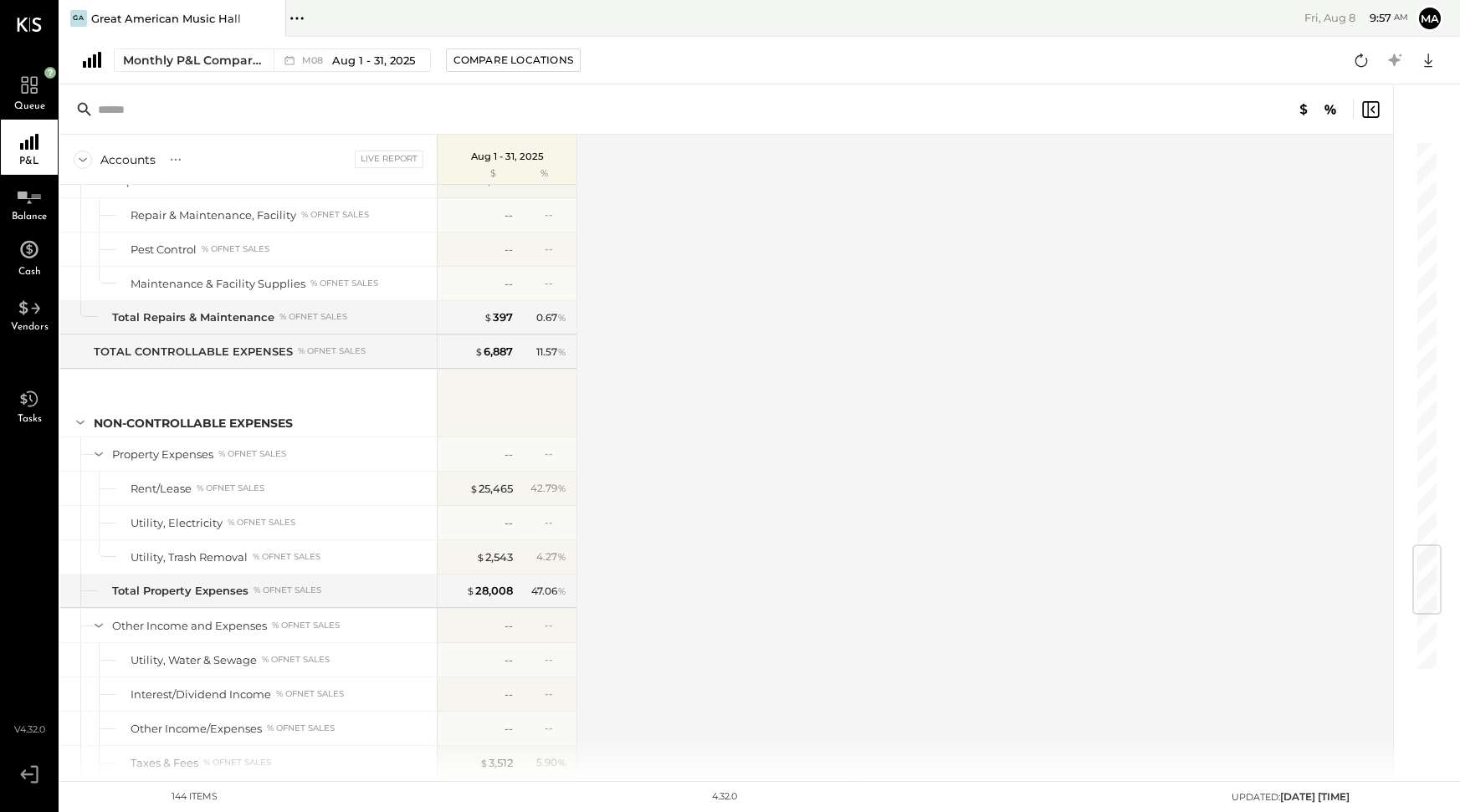 scroll, scrollTop: 3896, scrollLeft: 0, axis: vertical 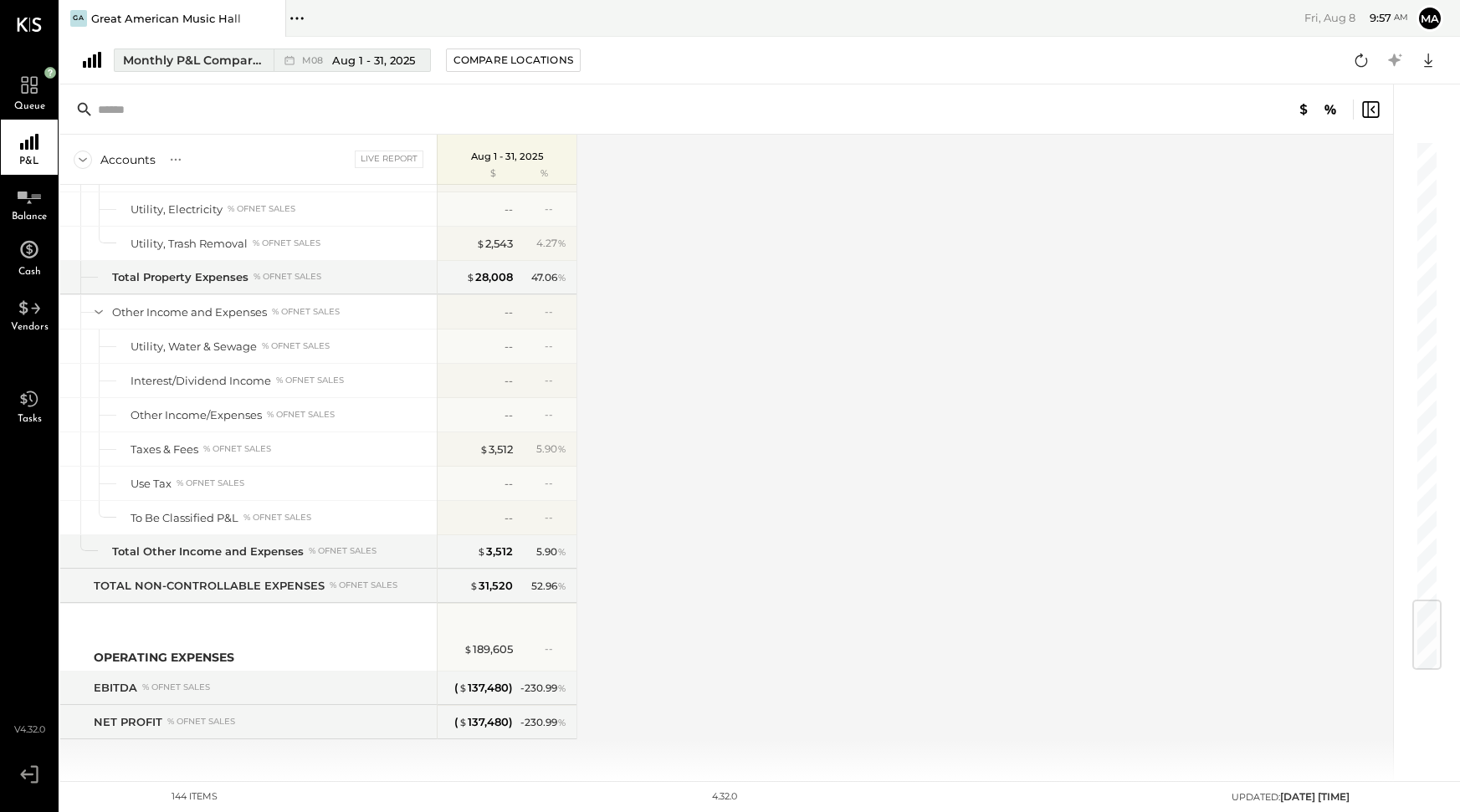 click on "Aug 1 - 31, 2025" at bounding box center (373, 60) 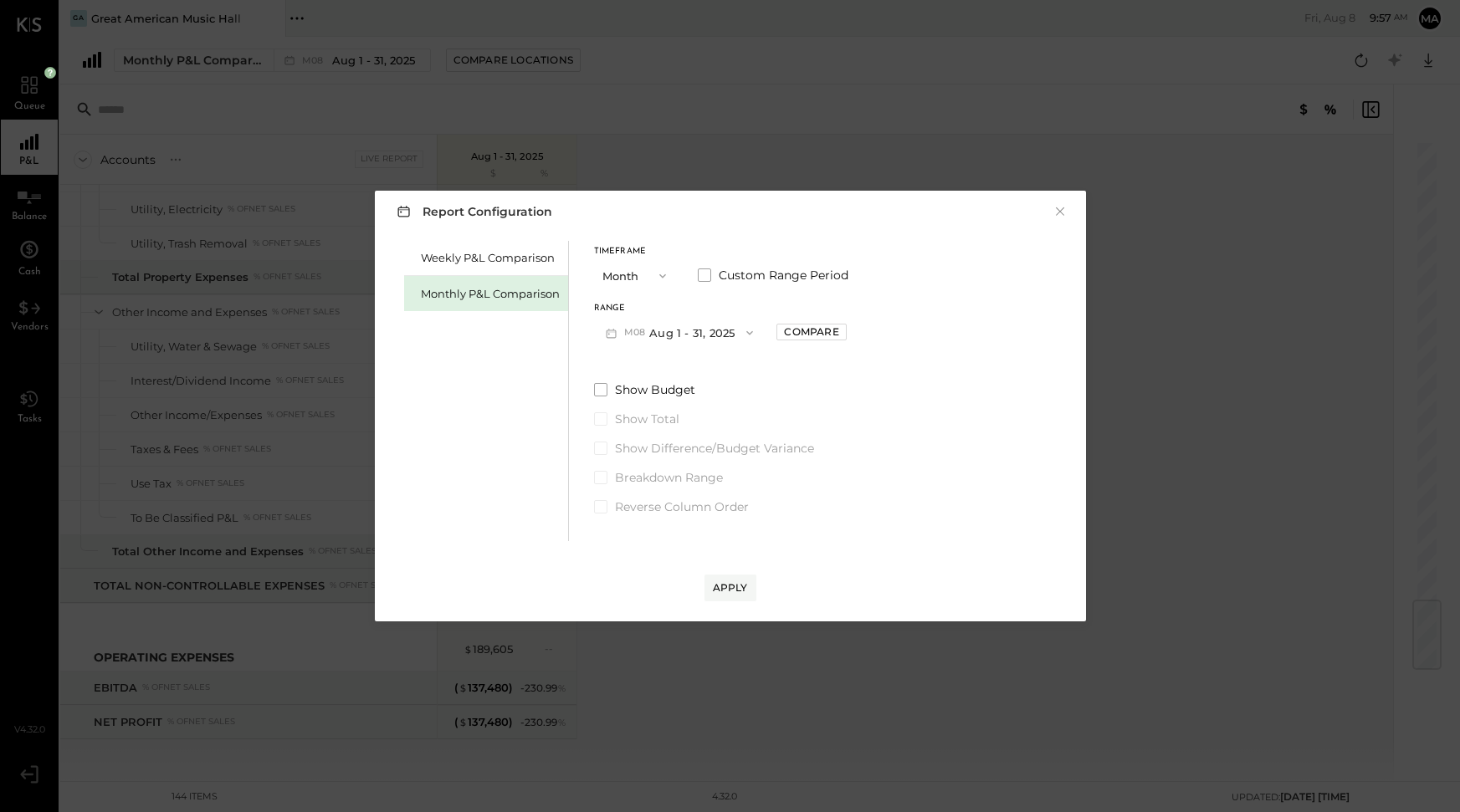 click on "M08 Aug 1 - 31, 2025" at bounding box center (679, 332) 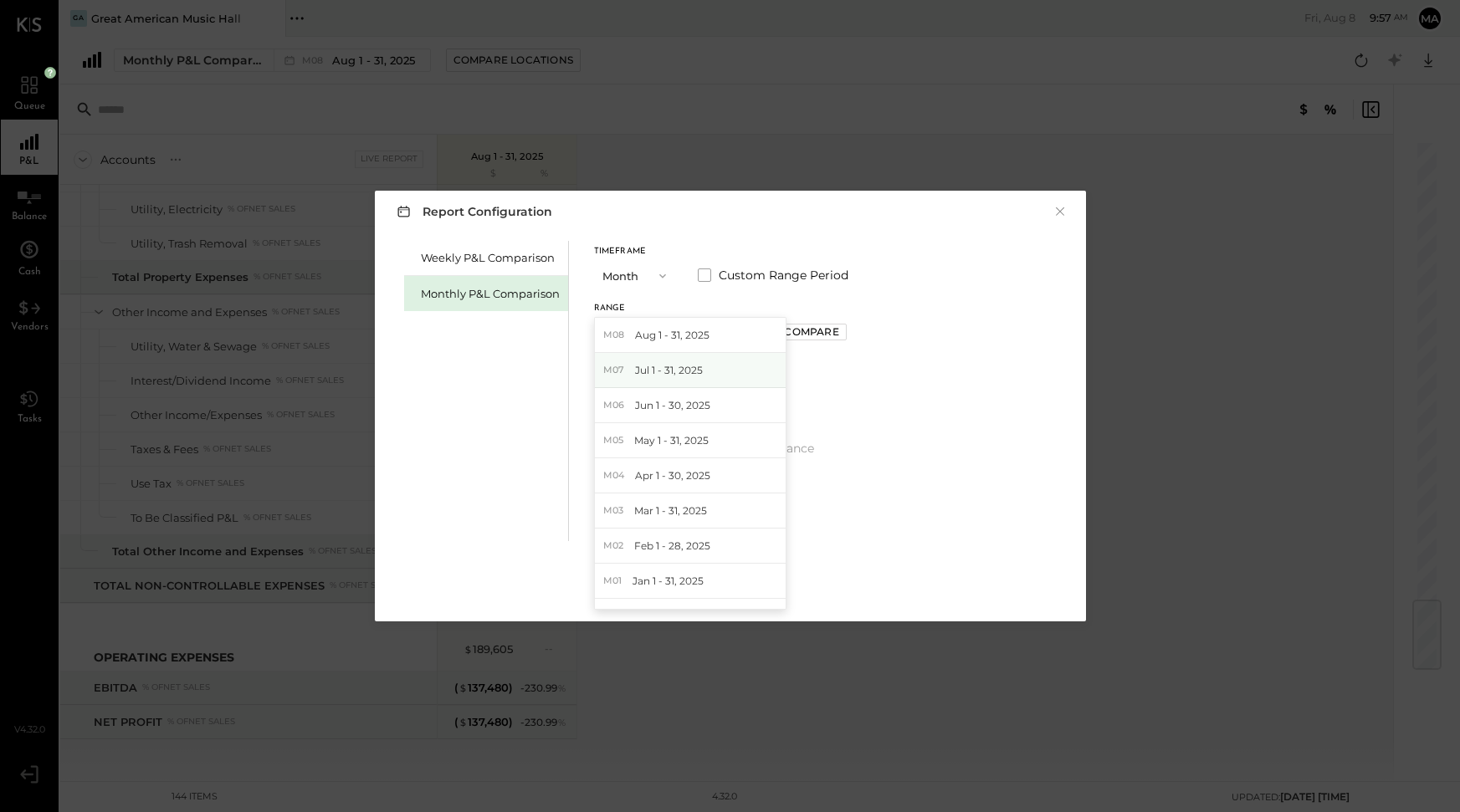 click on "Jul 1 - 31, 2025" at bounding box center [669, 370] 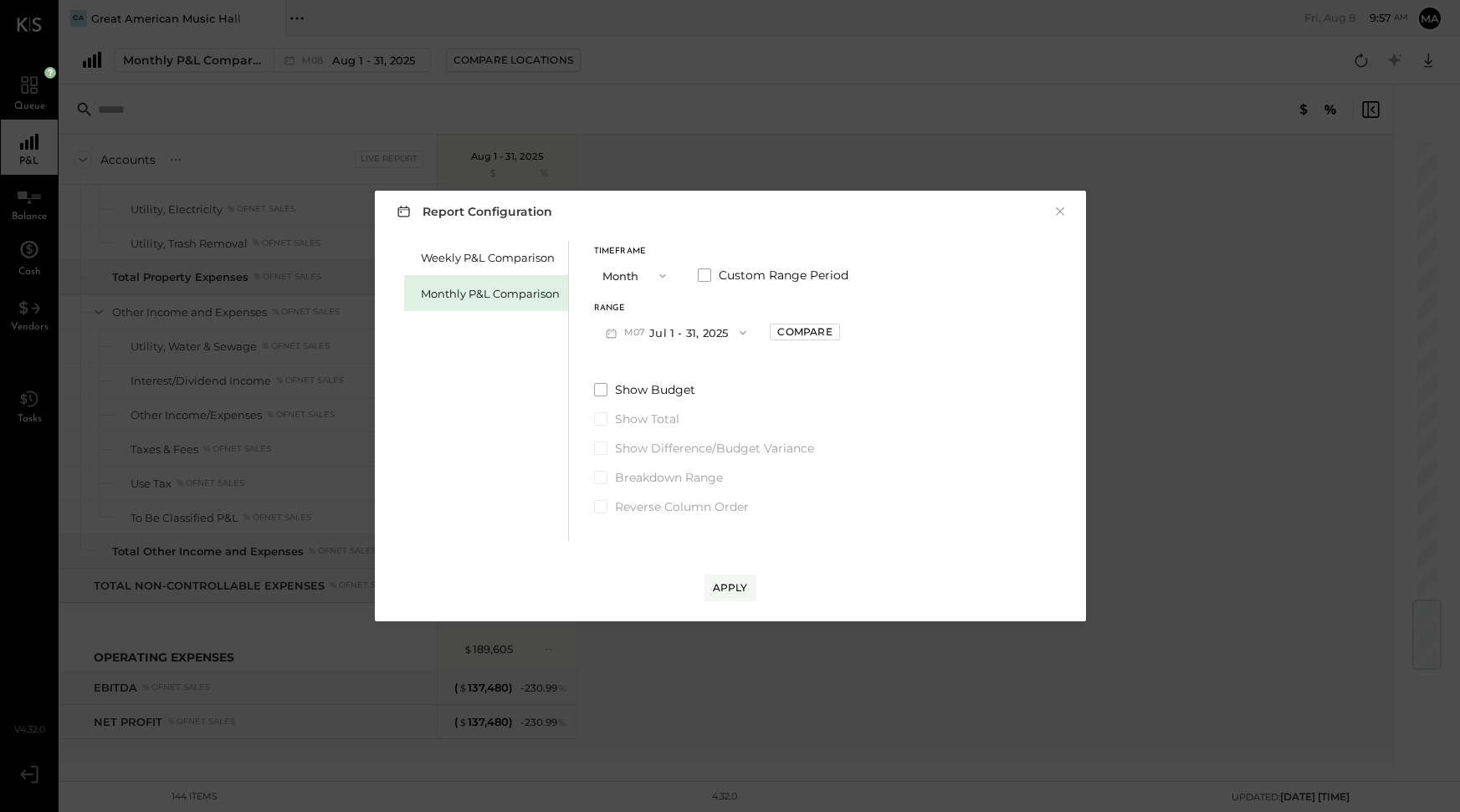 click on "Apply" at bounding box center [730, 587] 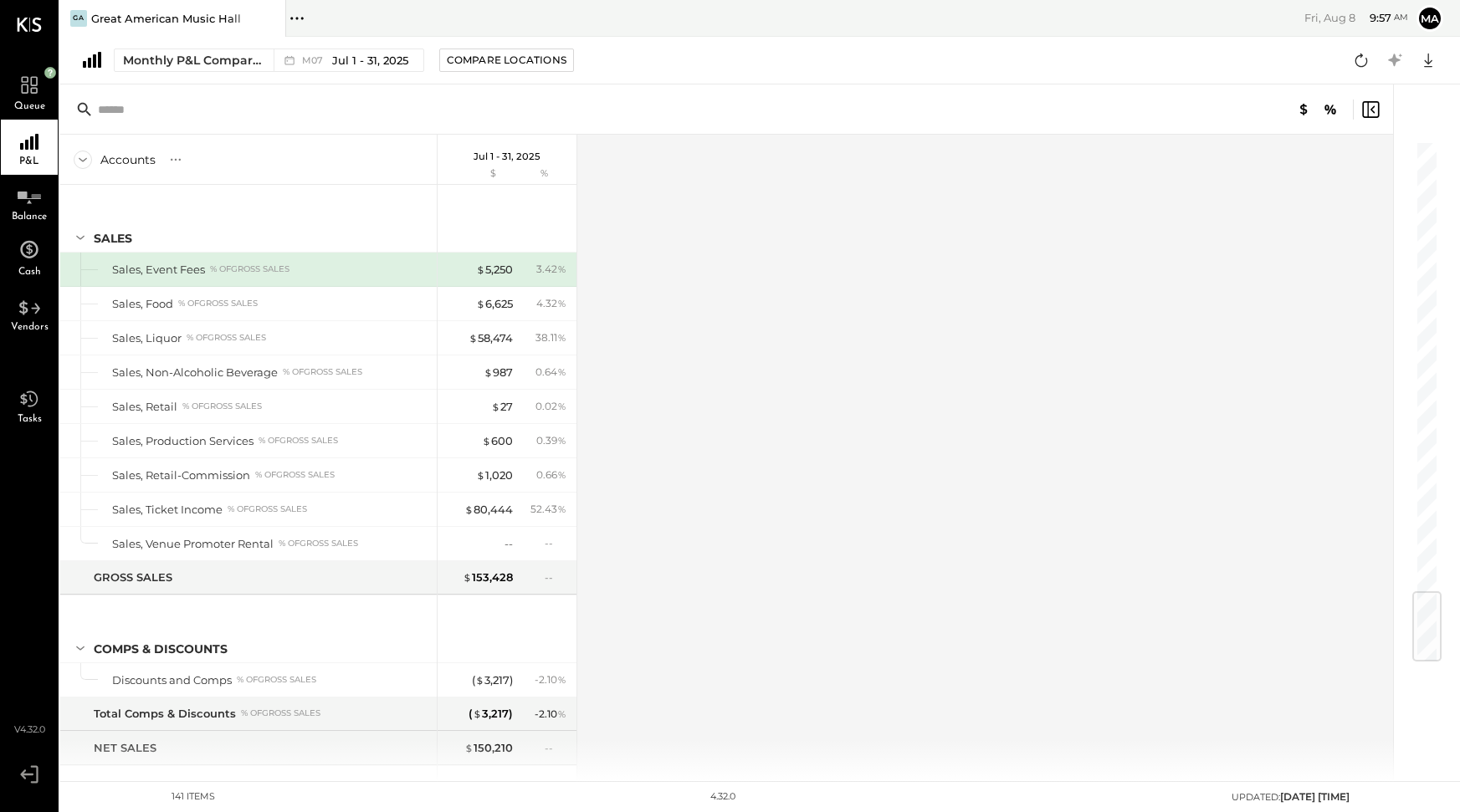 scroll, scrollTop: 3828, scrollLeft: 0, axis: vertical 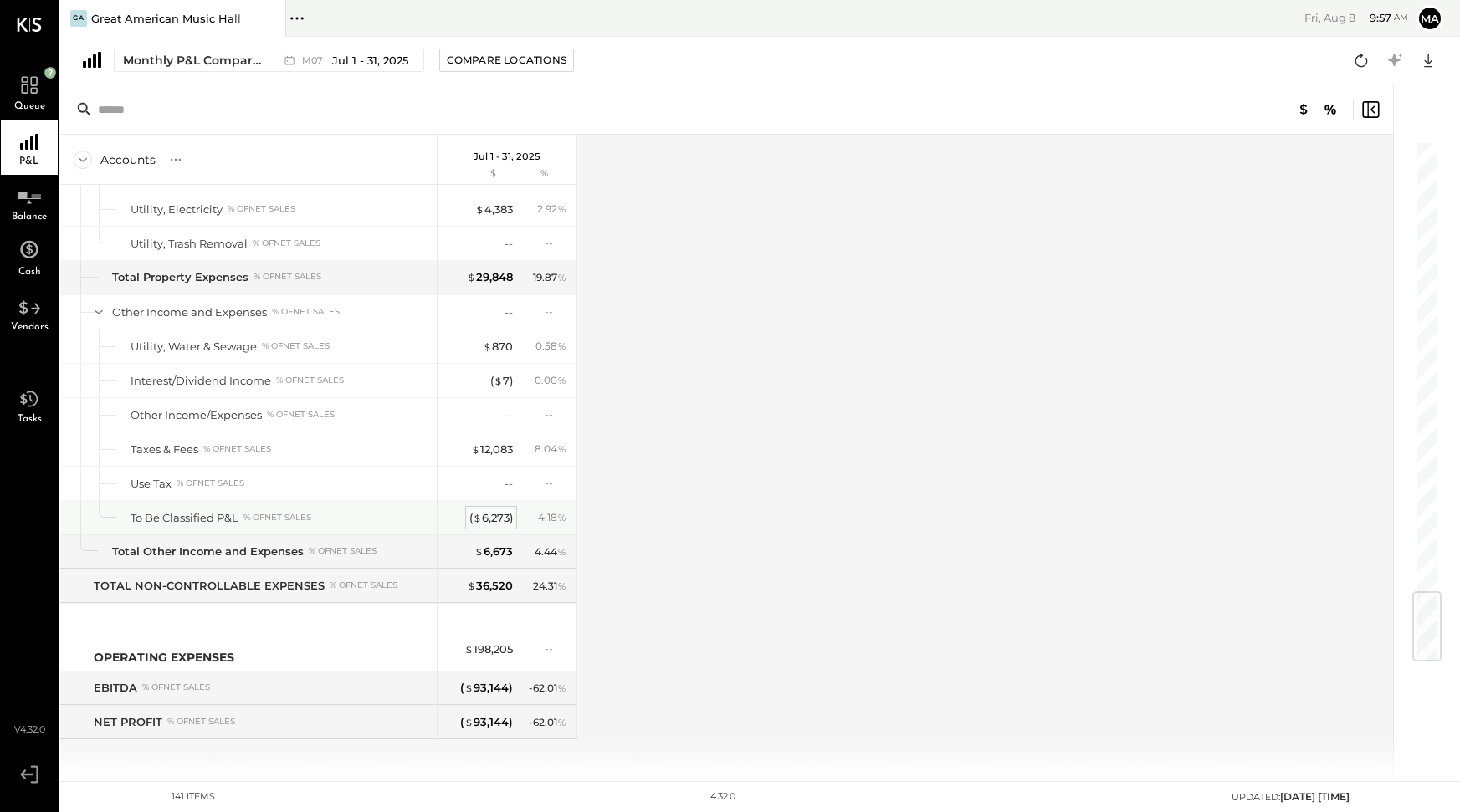 click on "( $ 6,273 )" at bounding box center [491, 518] 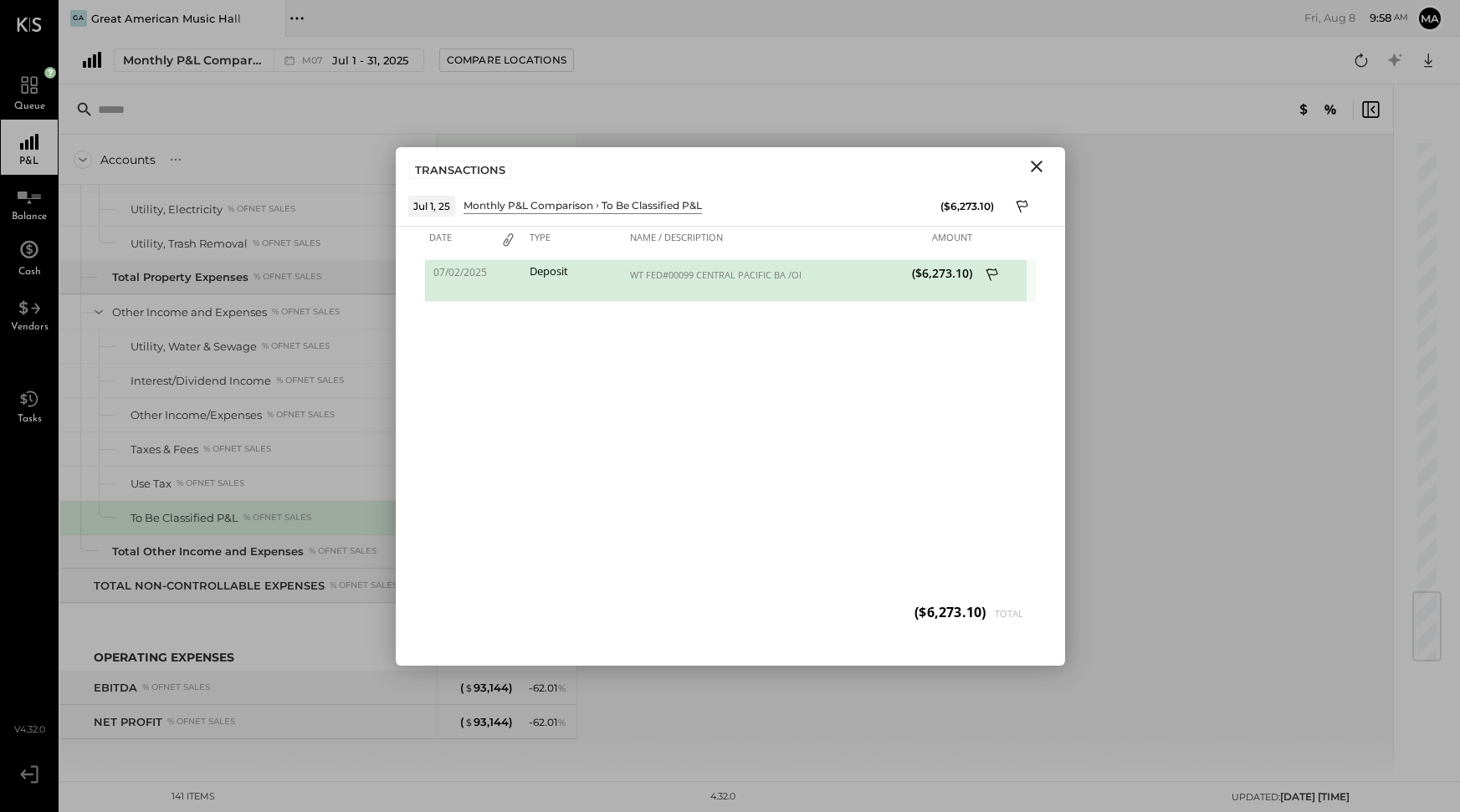 click 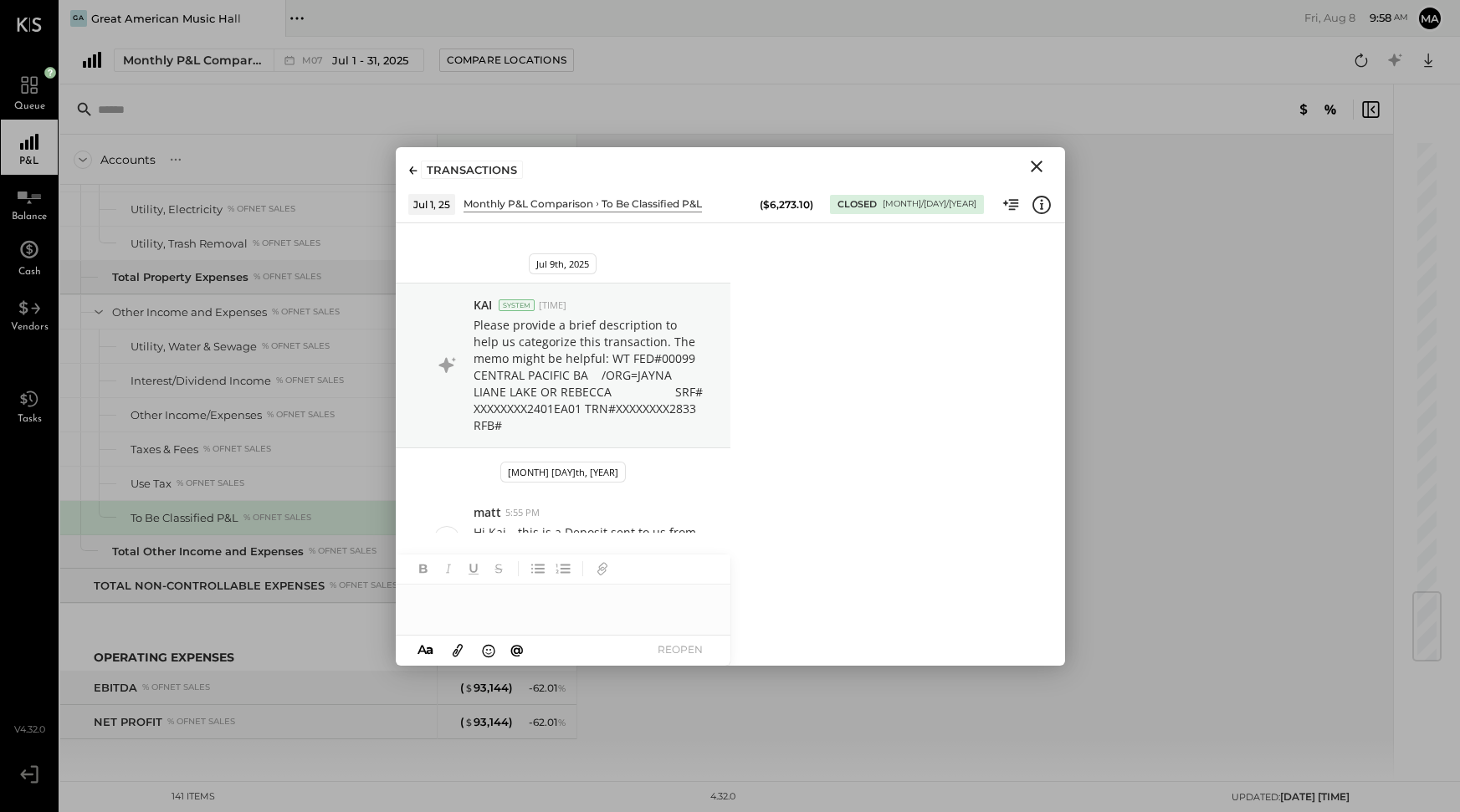 scroll, scrollTop: 55, scrollLeft: 0, axis: vertical 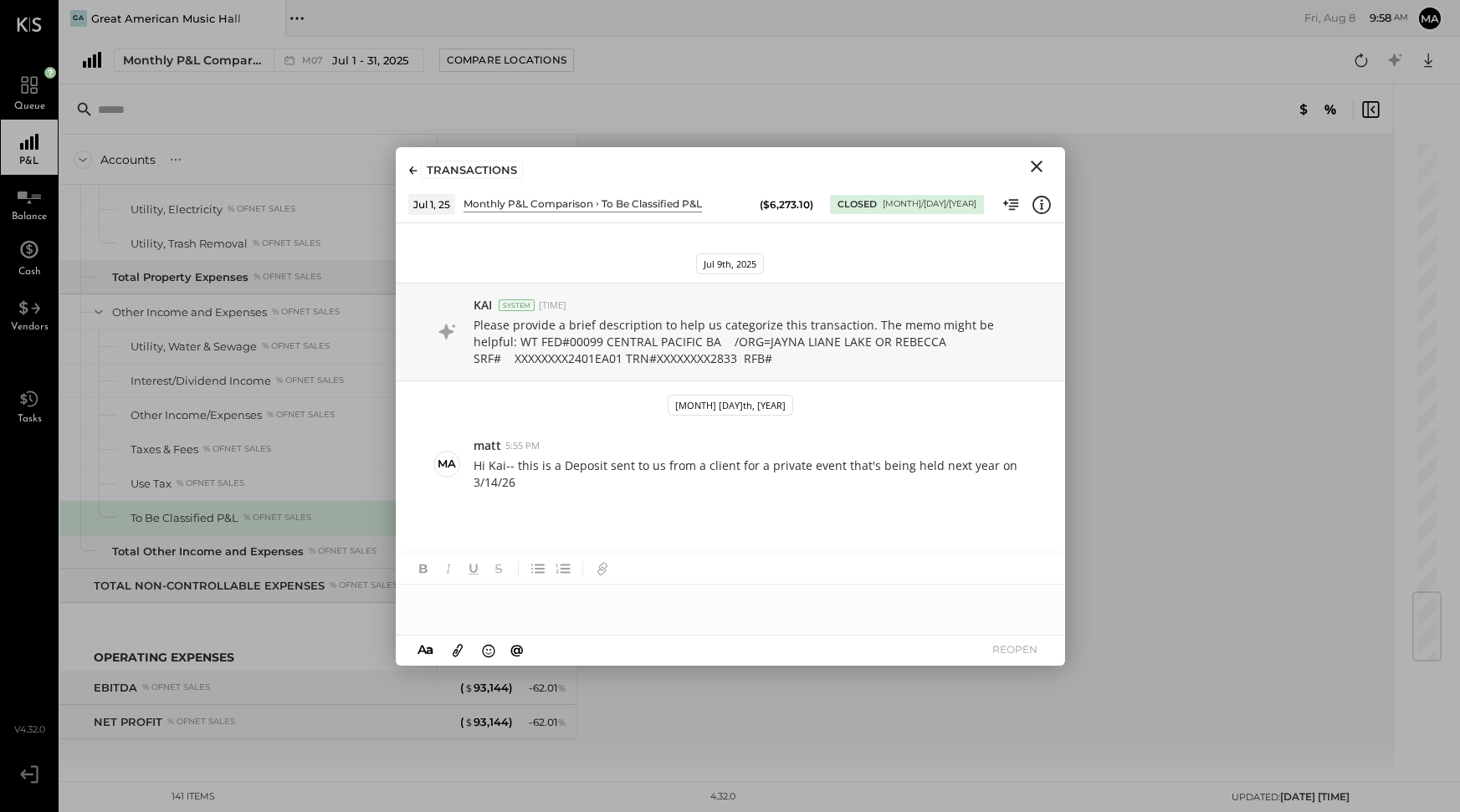 type 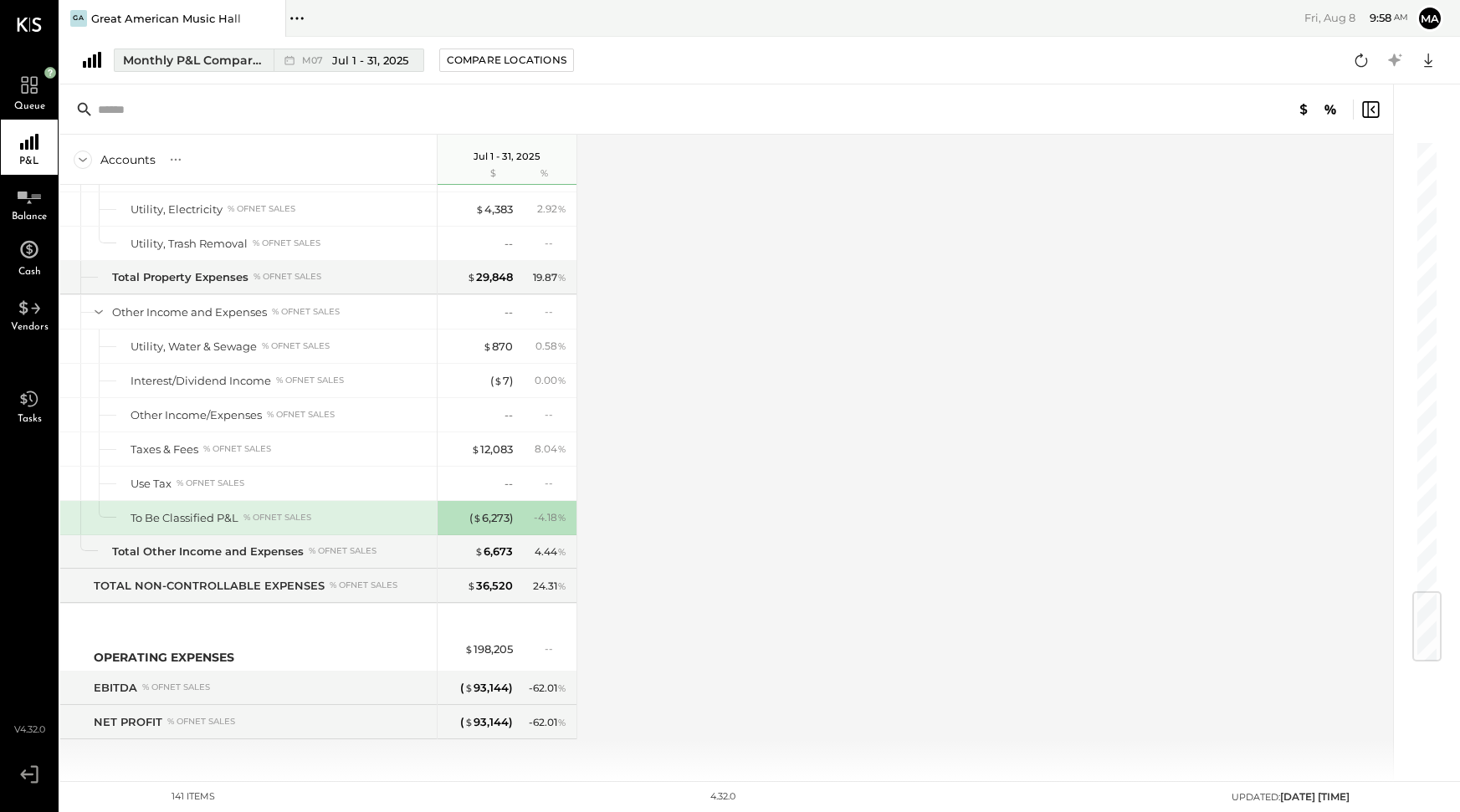 click on "Jul 1 - 31, 2025" at bounding box center [370, 60] 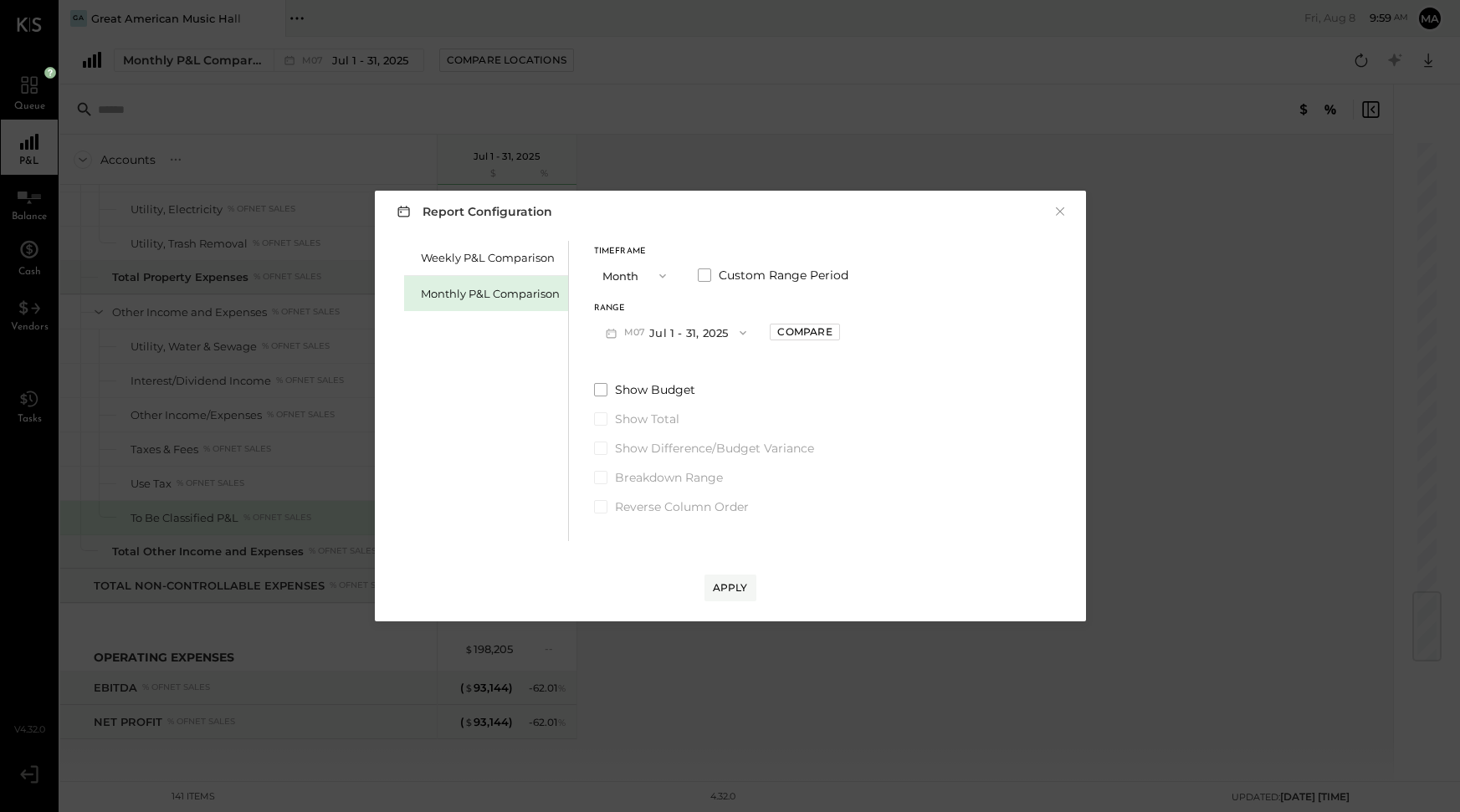 click on "M07 Jul 1 - 31, 2025" at bounding box center (676, 332) 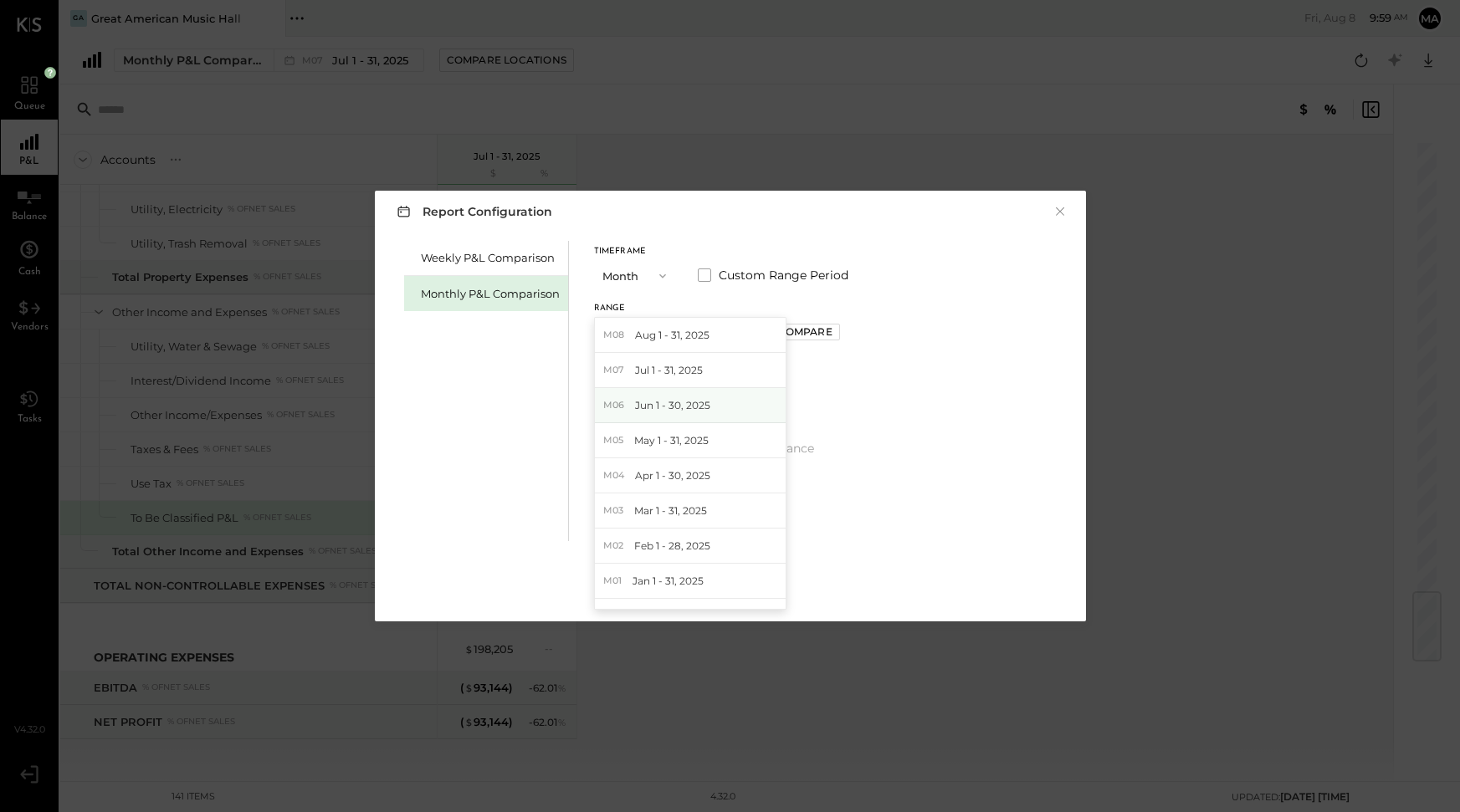 click on "Jun 1 - 30, 2025" at bounding box center [673, 405] 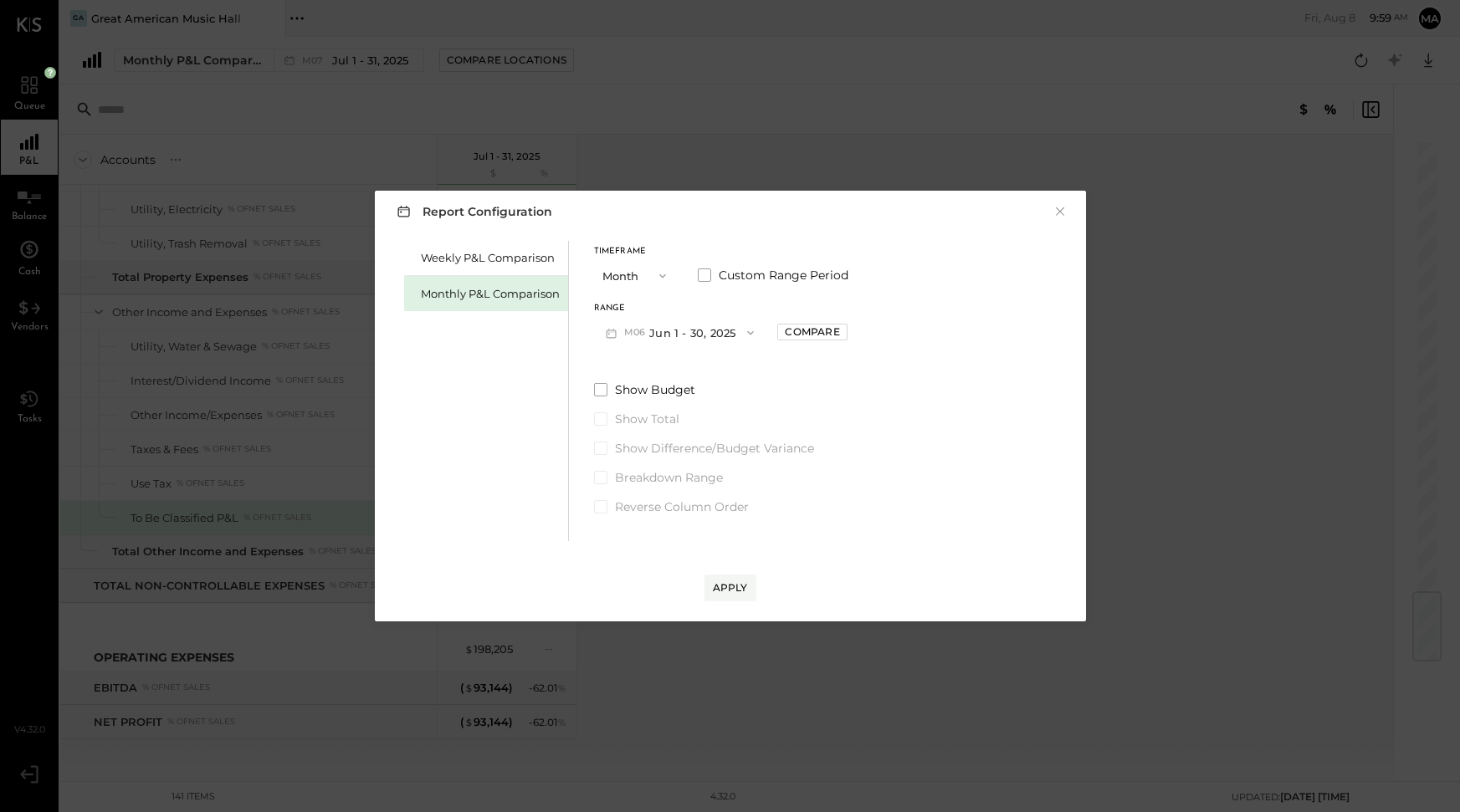 click on "Apply" at bounding box center (730, 587) 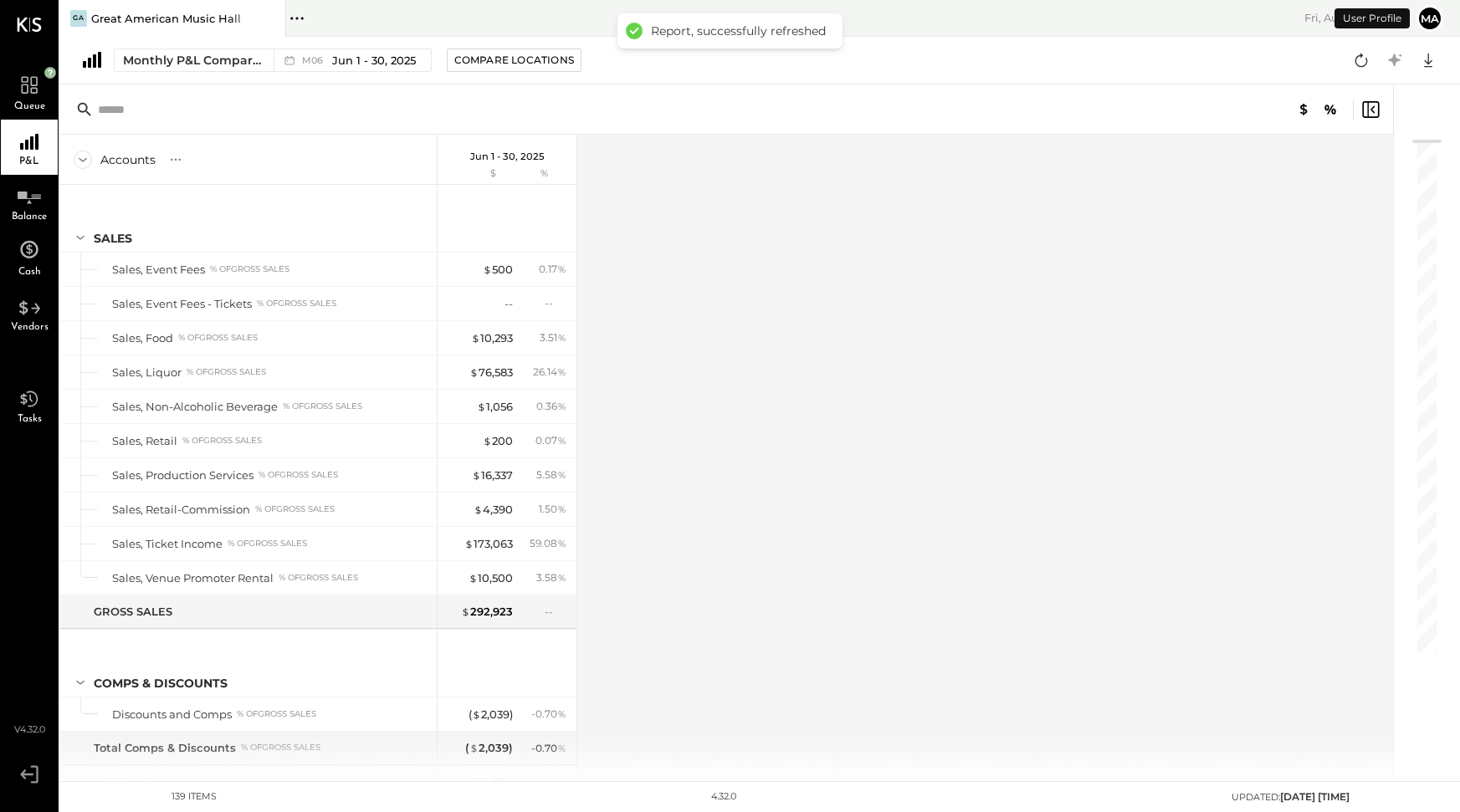scroll, scrollTop: 3759, scrollLeft: 0, axis: vertical 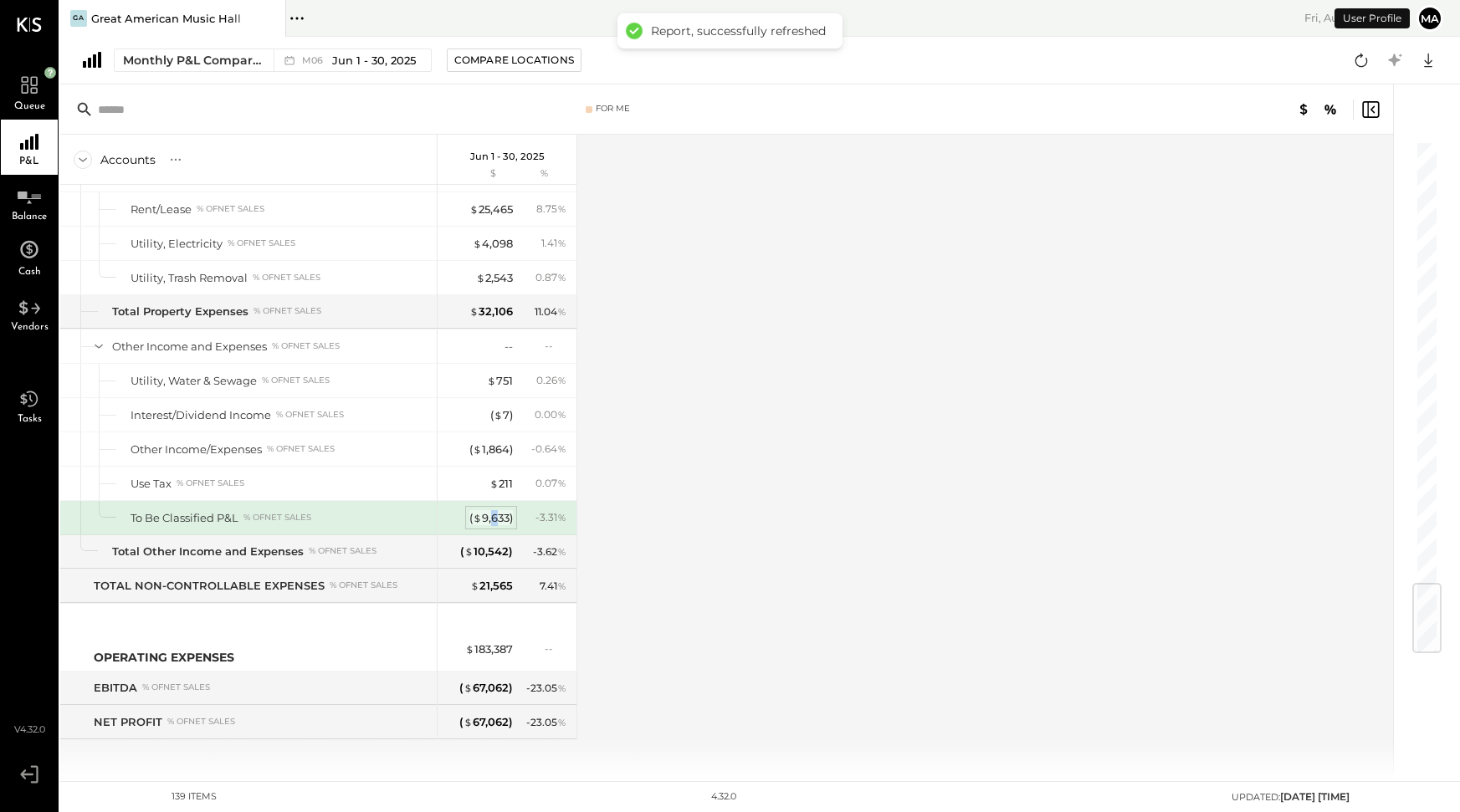 click on "( $ 9,633 )" at bounding box center [491, 518] 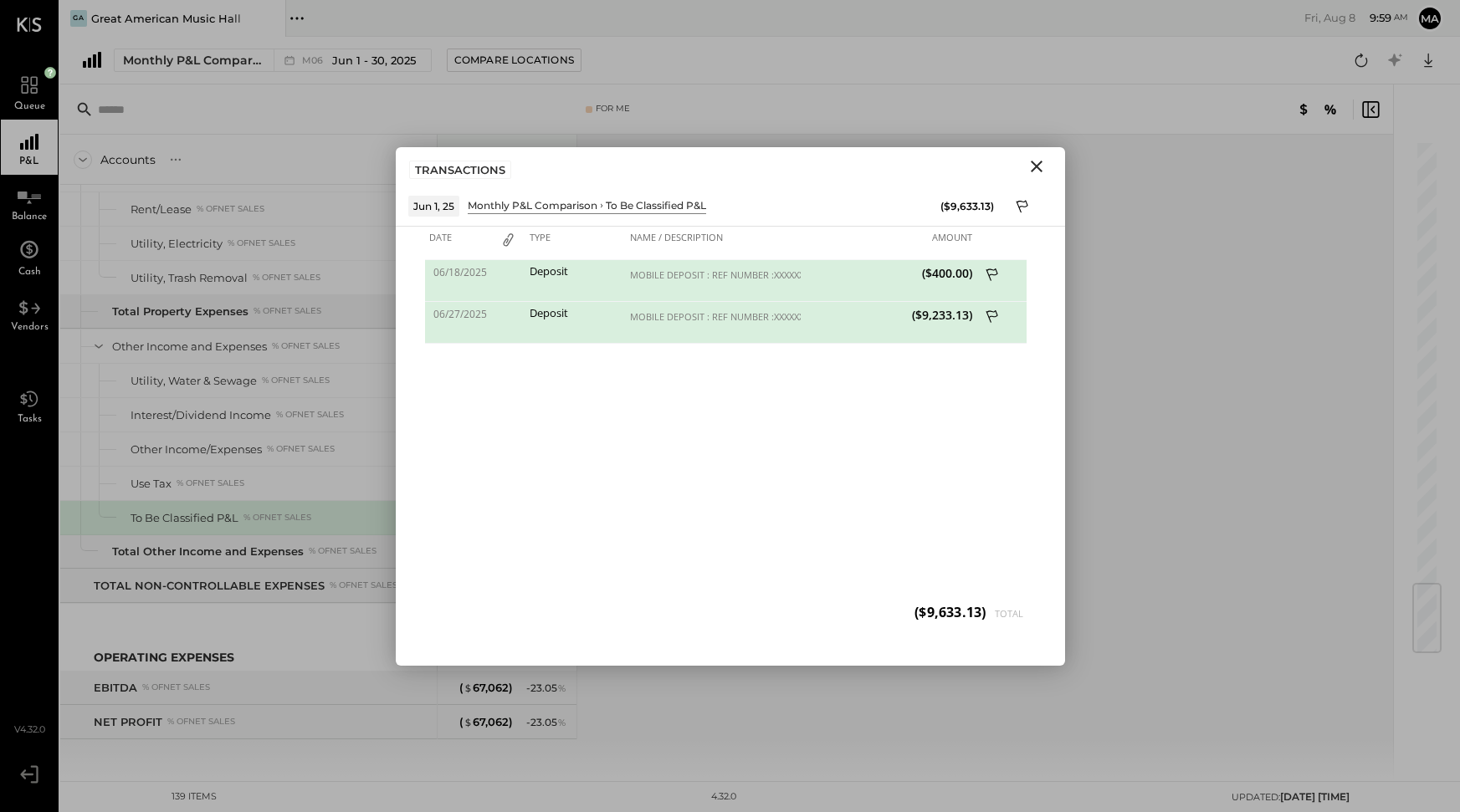 click on "Accounts S % GL Jun 1 - 30, 2025 $ % SALES Sales, Event Fees % of  GROSS SALES Sales, Event Fees - Tickets % of  GROSS SALES Sales, Food % of  GROSS SALES Sales, Liquor % of  GROSS SALES Sales, Non-Alcoholic Beverage % of  GROSS SALES Sales, Retail % of  GROSS SALES Sales, Production Services % of  GROSS SALES Sales, Retail-Commission % of  GROSS SALES Sales, Ticket Income % of  GROSS SALES Sales, Venue Promoter Rental % of  GROSS SALES GROSS SALES Comps & Discounts Discounts and Comps % of  GROSS SALES Total Comps & Discounts % of  GROSS SALES NET SALES COST OF GOODS SOLD (COGS) COGS, Food % of  (4105) Sales, Food COGS, Produce % of  (4105) Sales, Food COGS, Grocery % of  (4105) Sales, Food Total COGS, Food % of  (4105) Sales, Food COGS, Liquor % of  (4110) Sales, Liquor COGS, Bar Groceries % of  (4110) Sales, Liquor Total COGS, Liquor % of  (4110) Sales, Liquor COGS, Beer % of  (4115) Sales, Beer Total COGS, Beer % of  (4115) Sales, Beer COGS, Wine % of  (4120) Sales, Wine Total COGS, Wine % of  % of  % of" at bounding box center (728, 457) 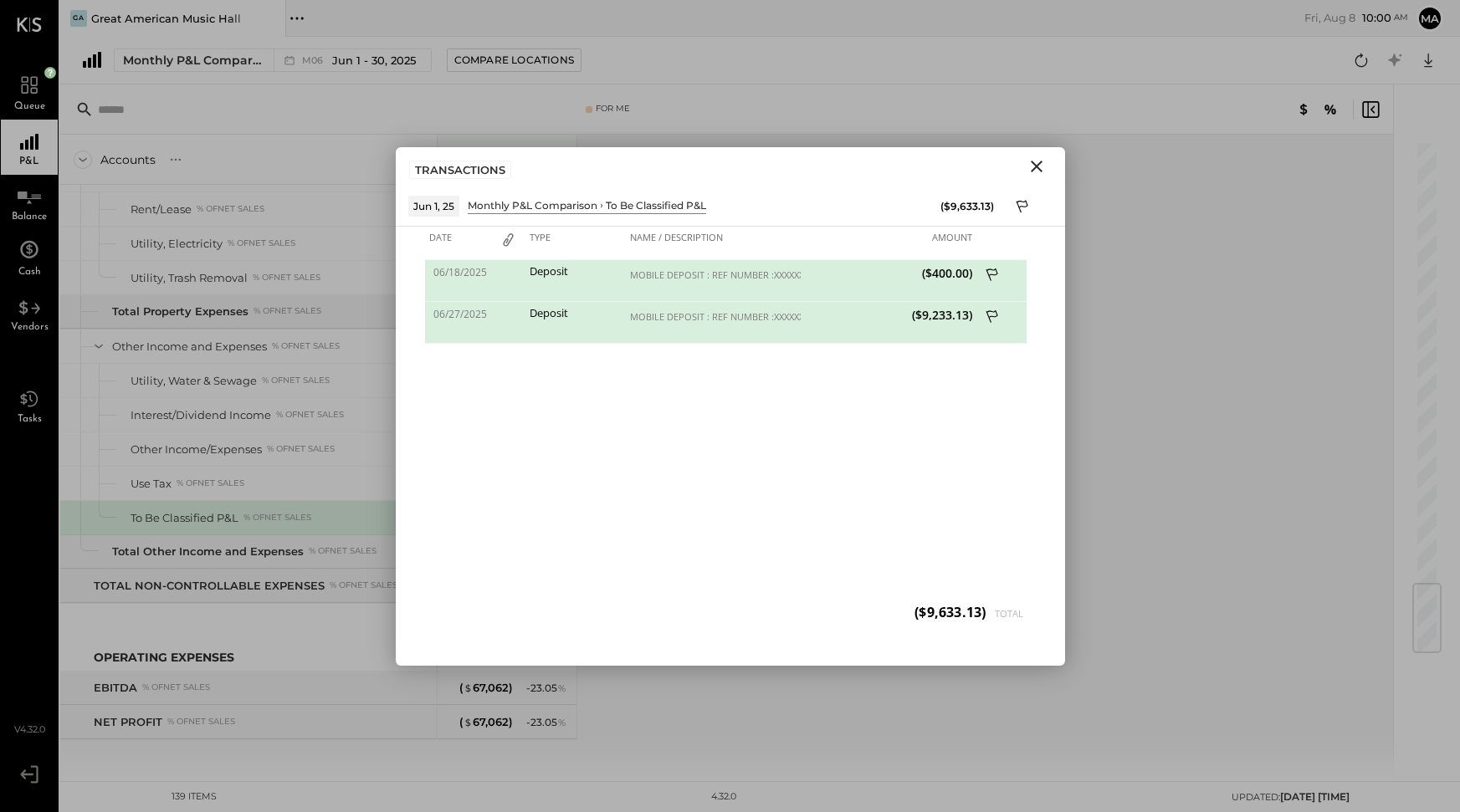 click on "[MONTH]/[DAY]/[YEAR] Deposit MOBILE DEPOSIT : REF NUMBER :XXXXXXXX8003 ($400.00) [MONTH]/[DAY]/[YEAR] Deposit MOBILE DEPOSIT : REF NUMBER :XXXXXXXX0310 ($9,233.13)" at bounding box center (730, 448) 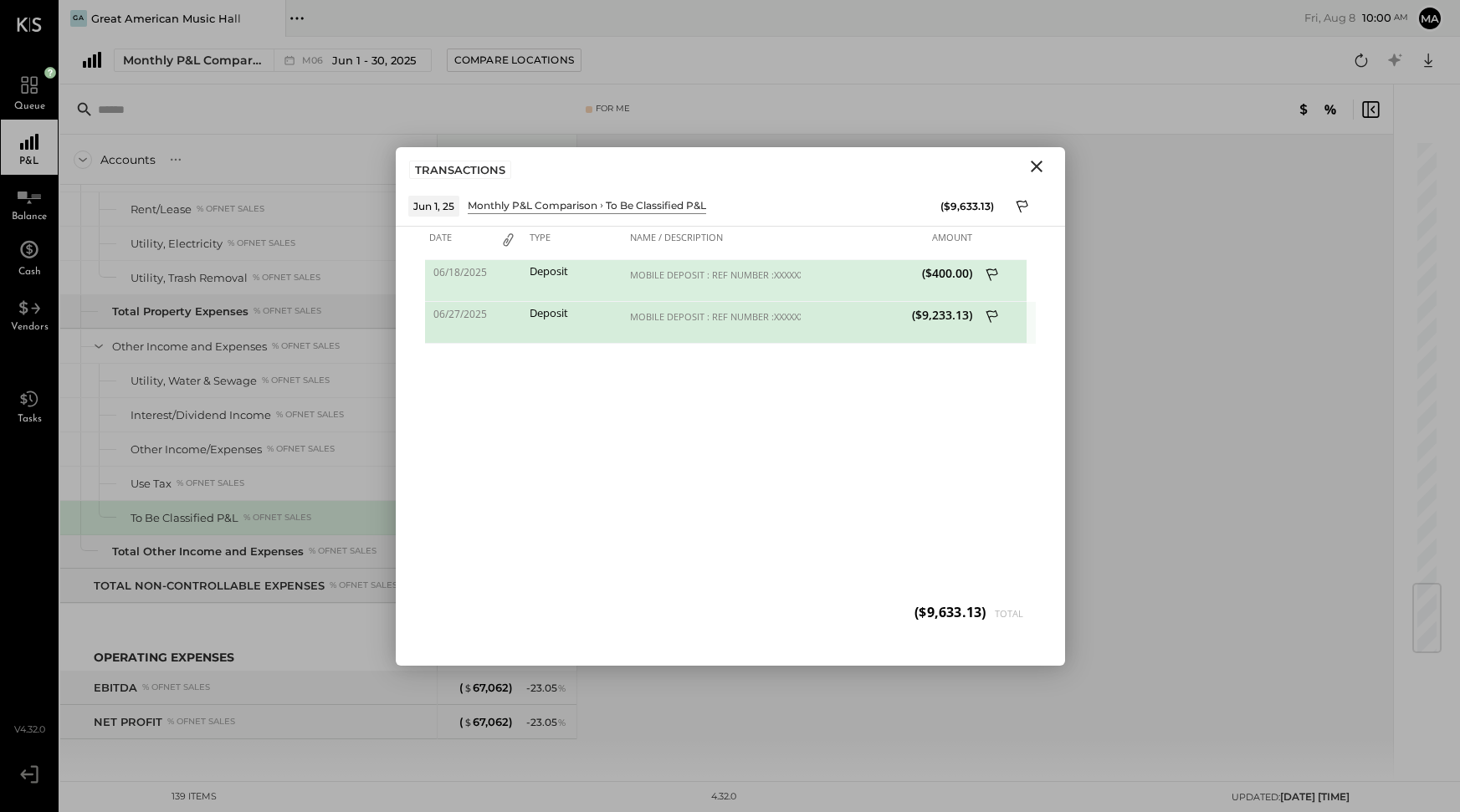 click 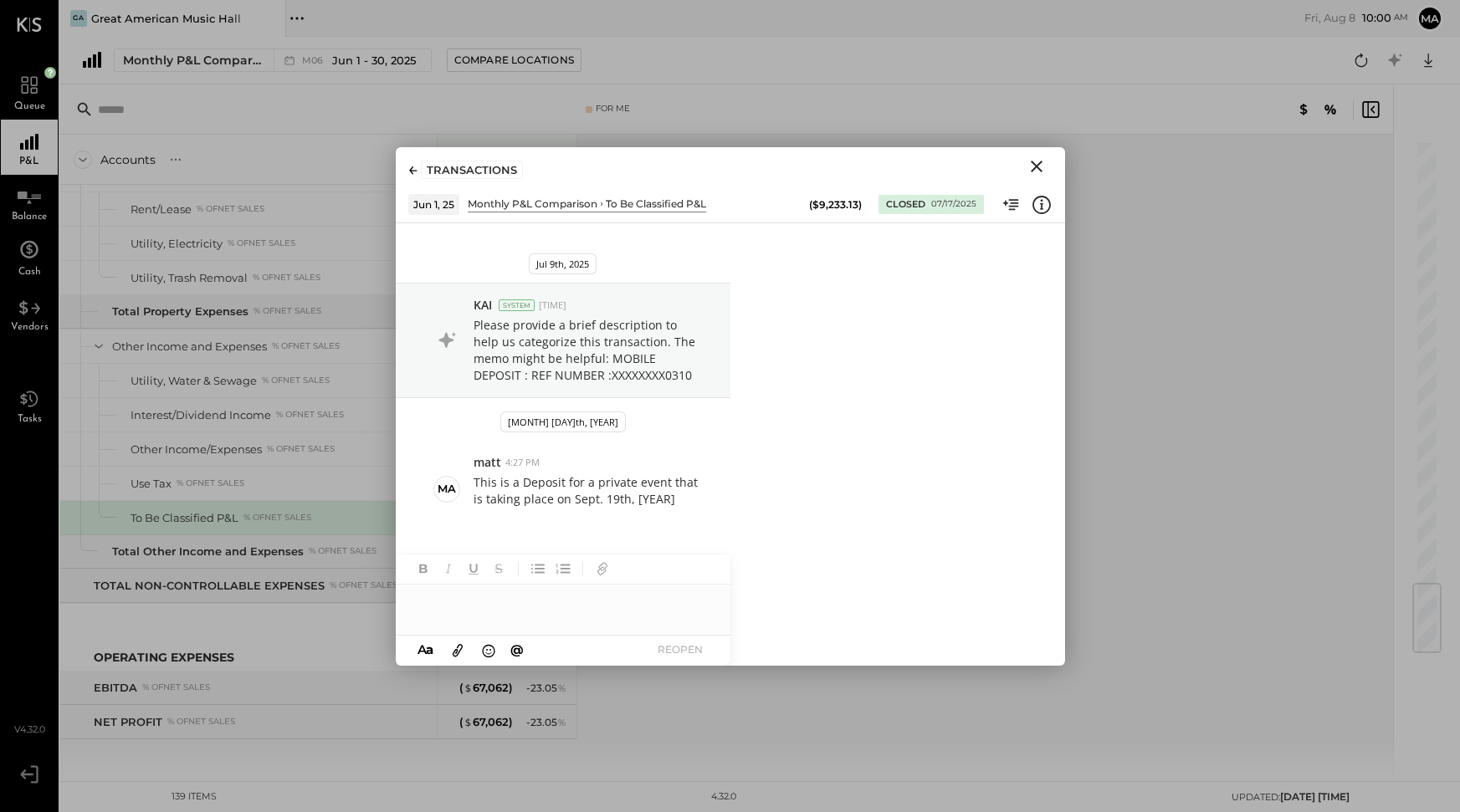 scroll, scrollTop: 0, scrollLeft: 0, axis: both 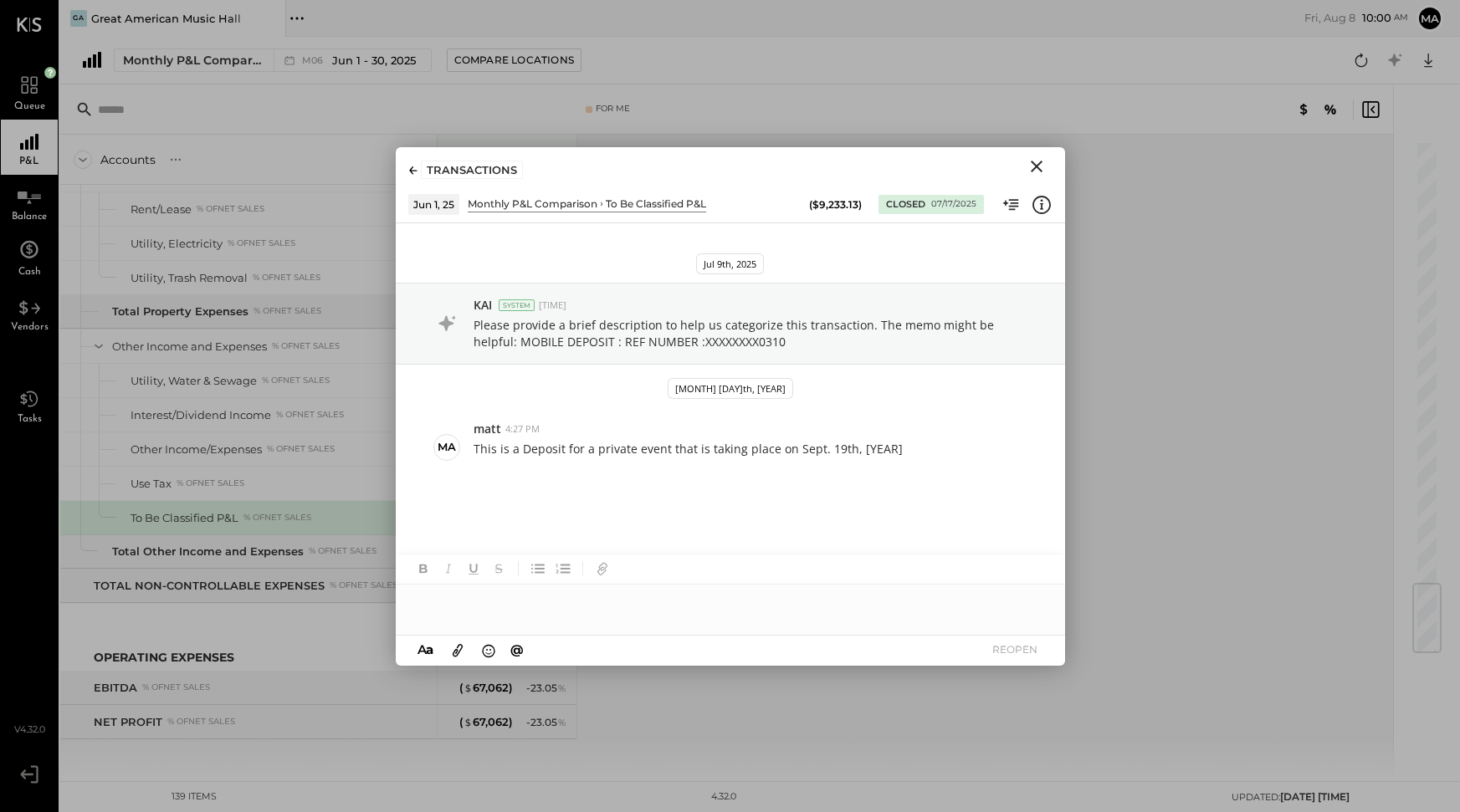 click 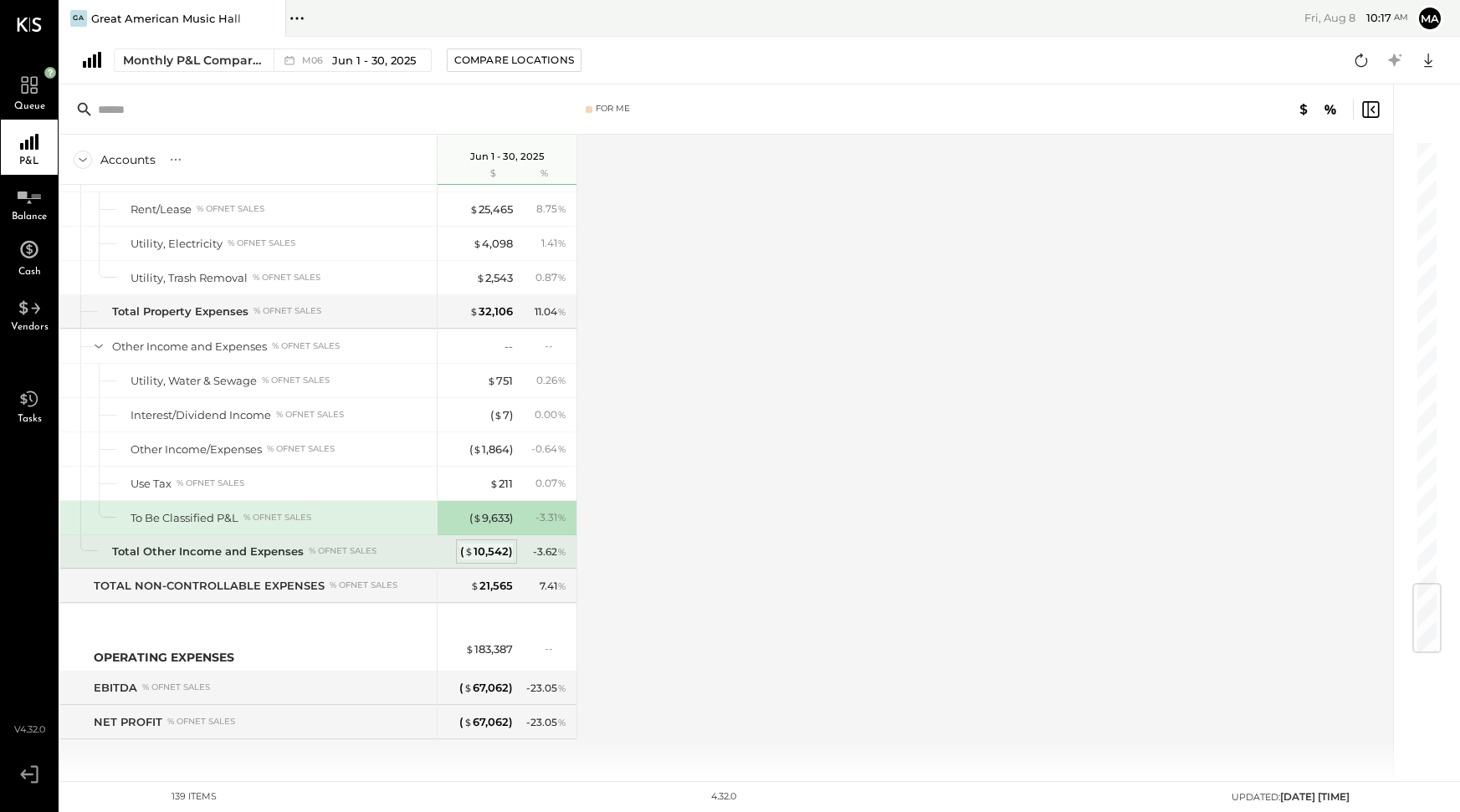 click on "( $ [NUMBER] )" at bounding box center (486, 551) 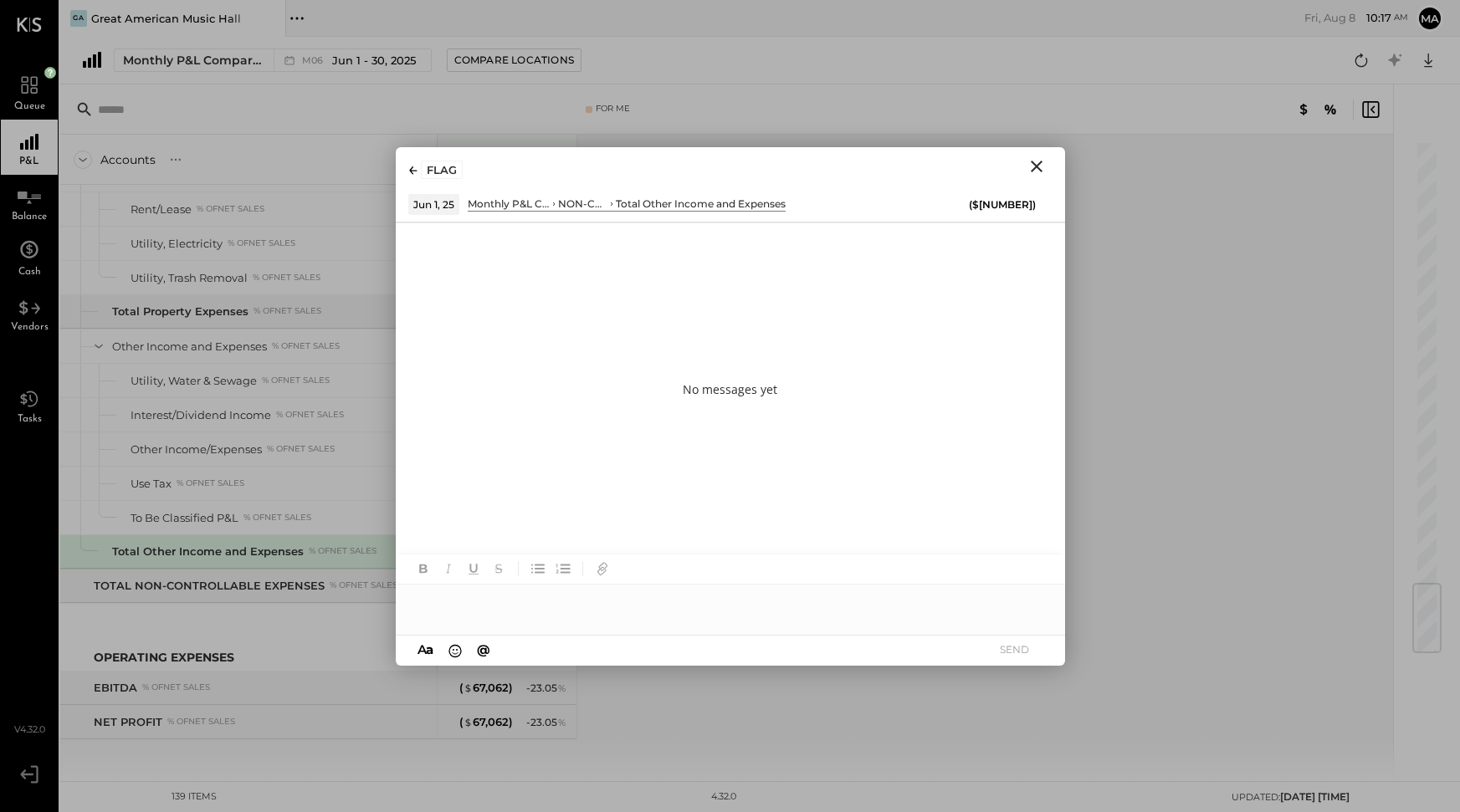 click 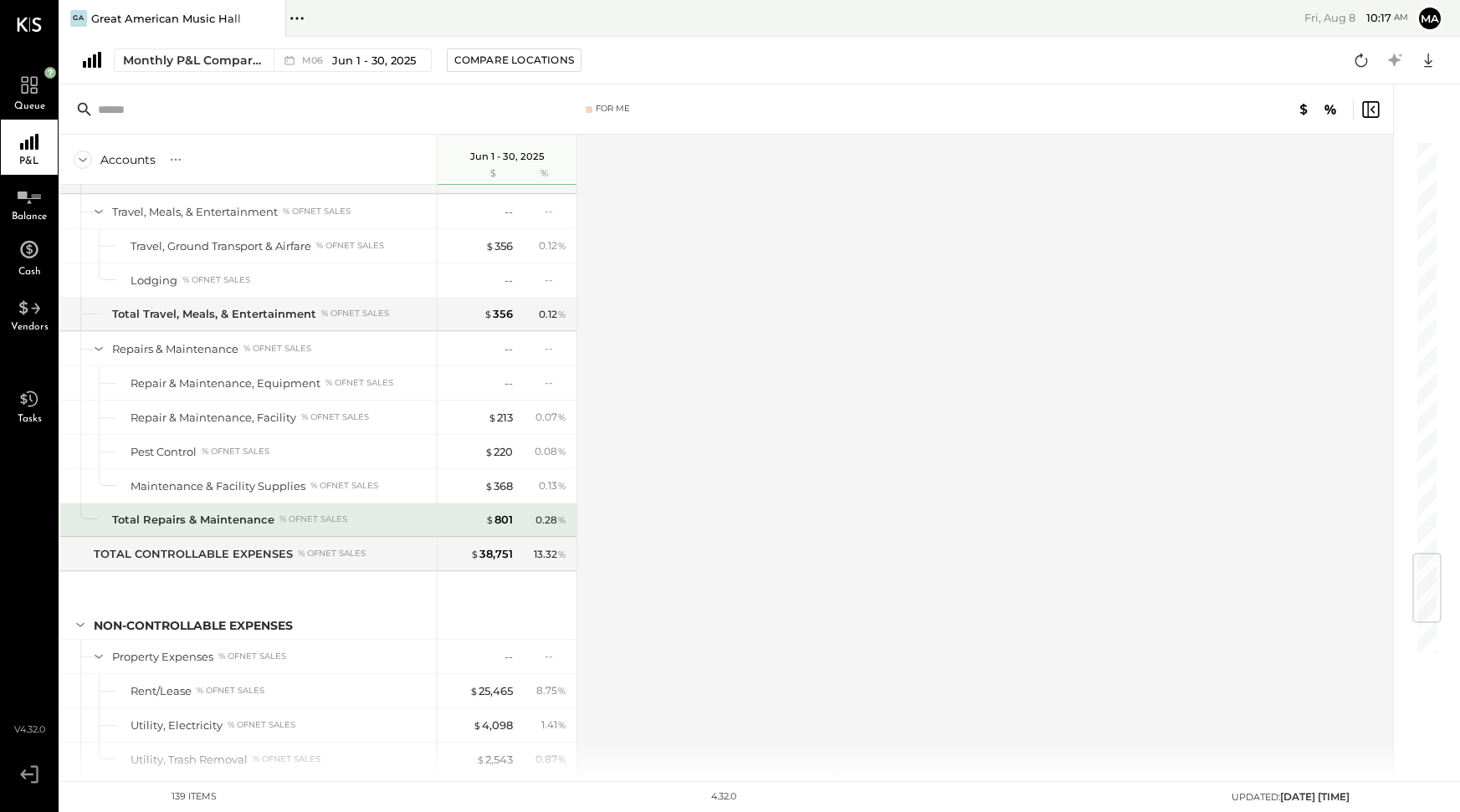 scroll, scrollTop: 3157, scrollLeft: 0, axis: vertical 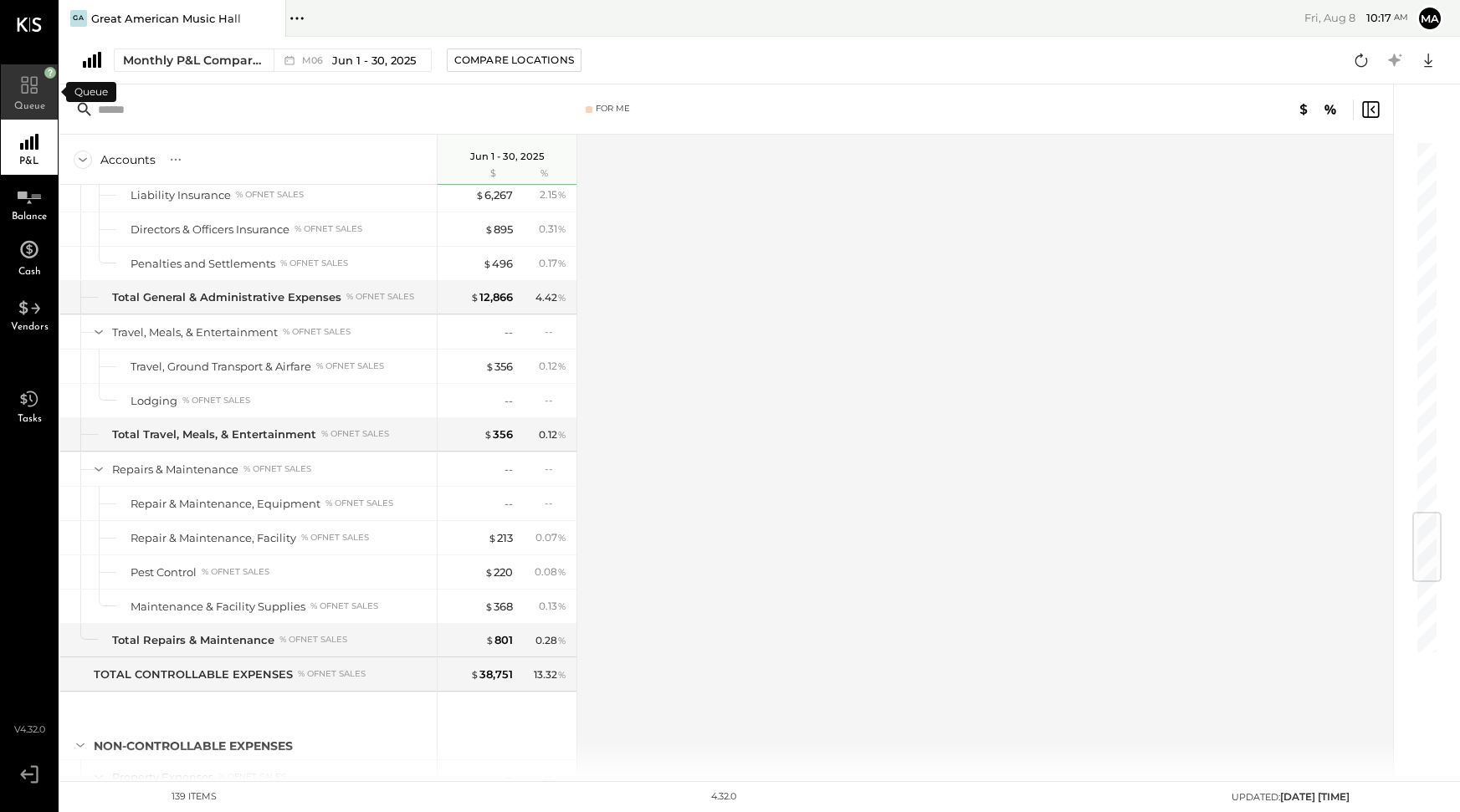 click on "Queue" at bounding box center (29, 106) 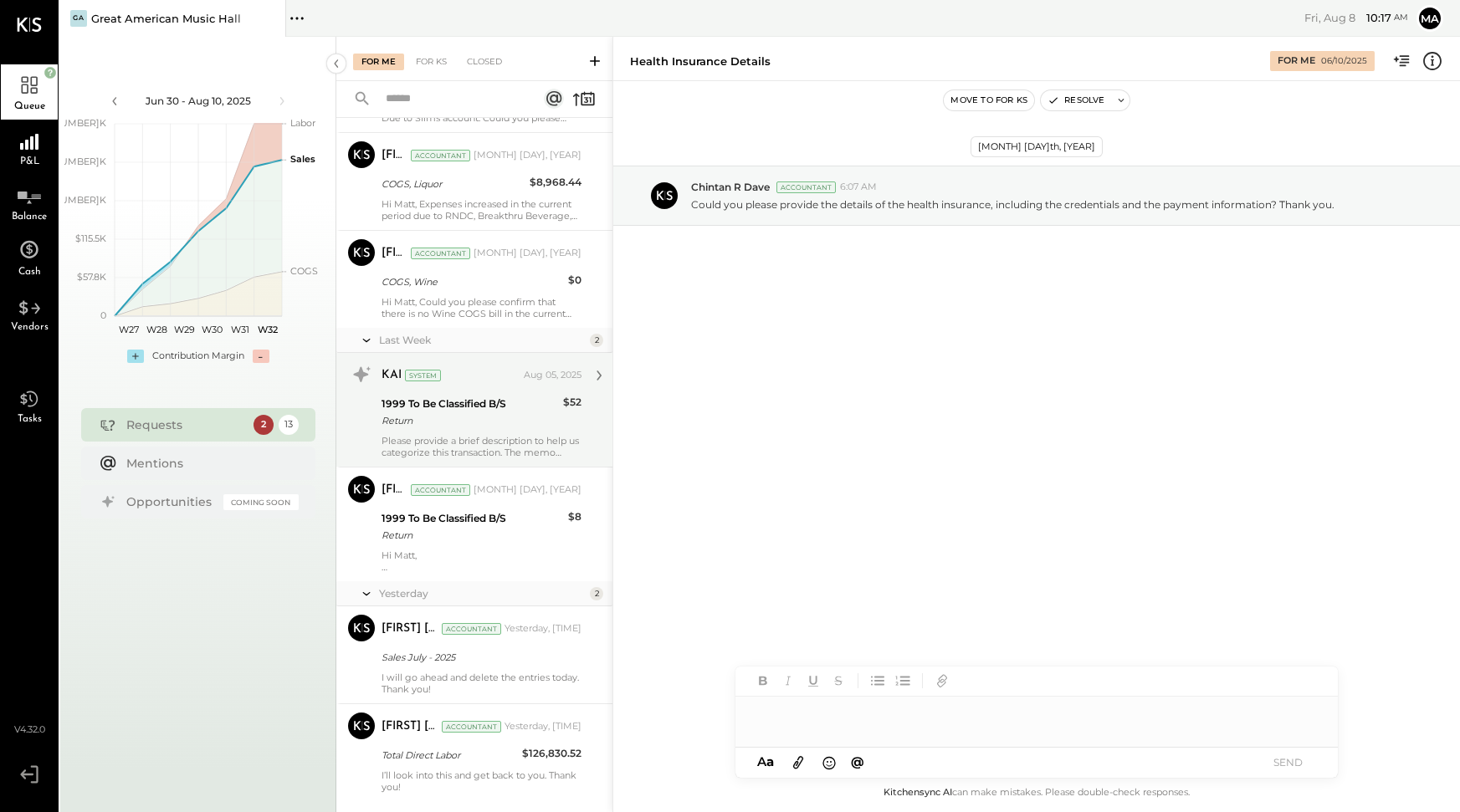 scroll, scrollTop: 879, scrollLeft: 0, axis: vertical 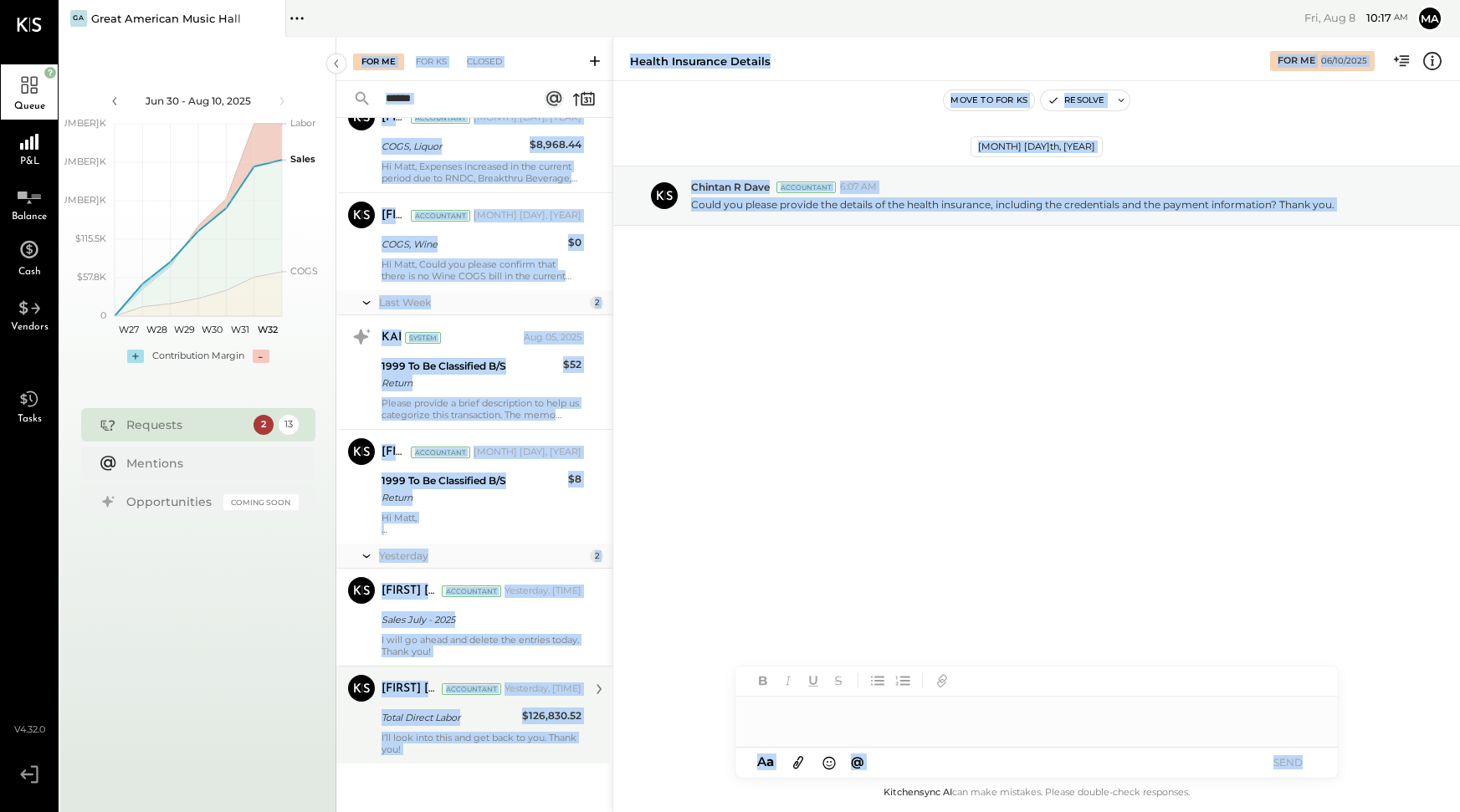 click on "Total Direct Labor" at bounding box center (449, 718) 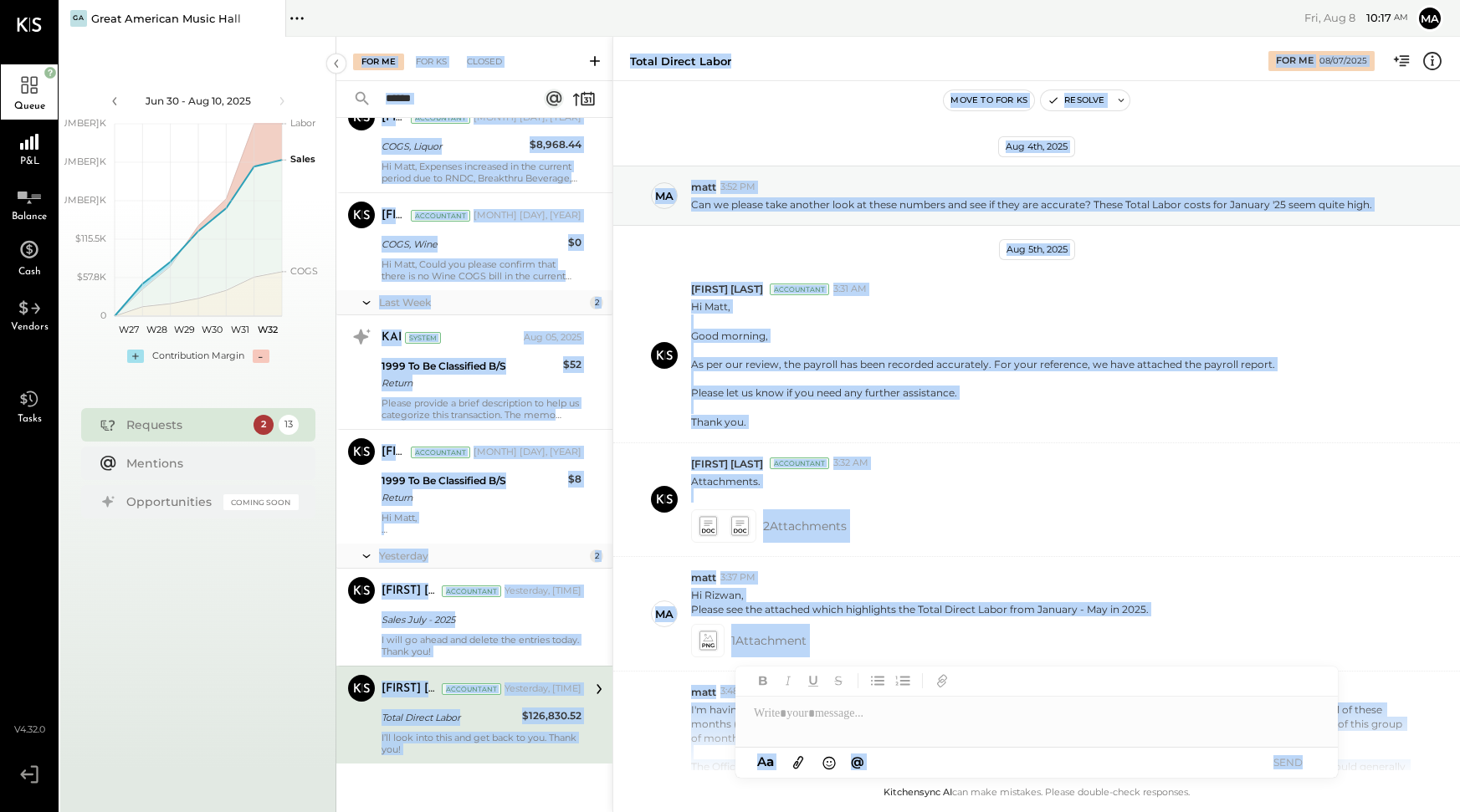 scroll, scrollTop: 403, scrollLeft: 0, axis: vertical 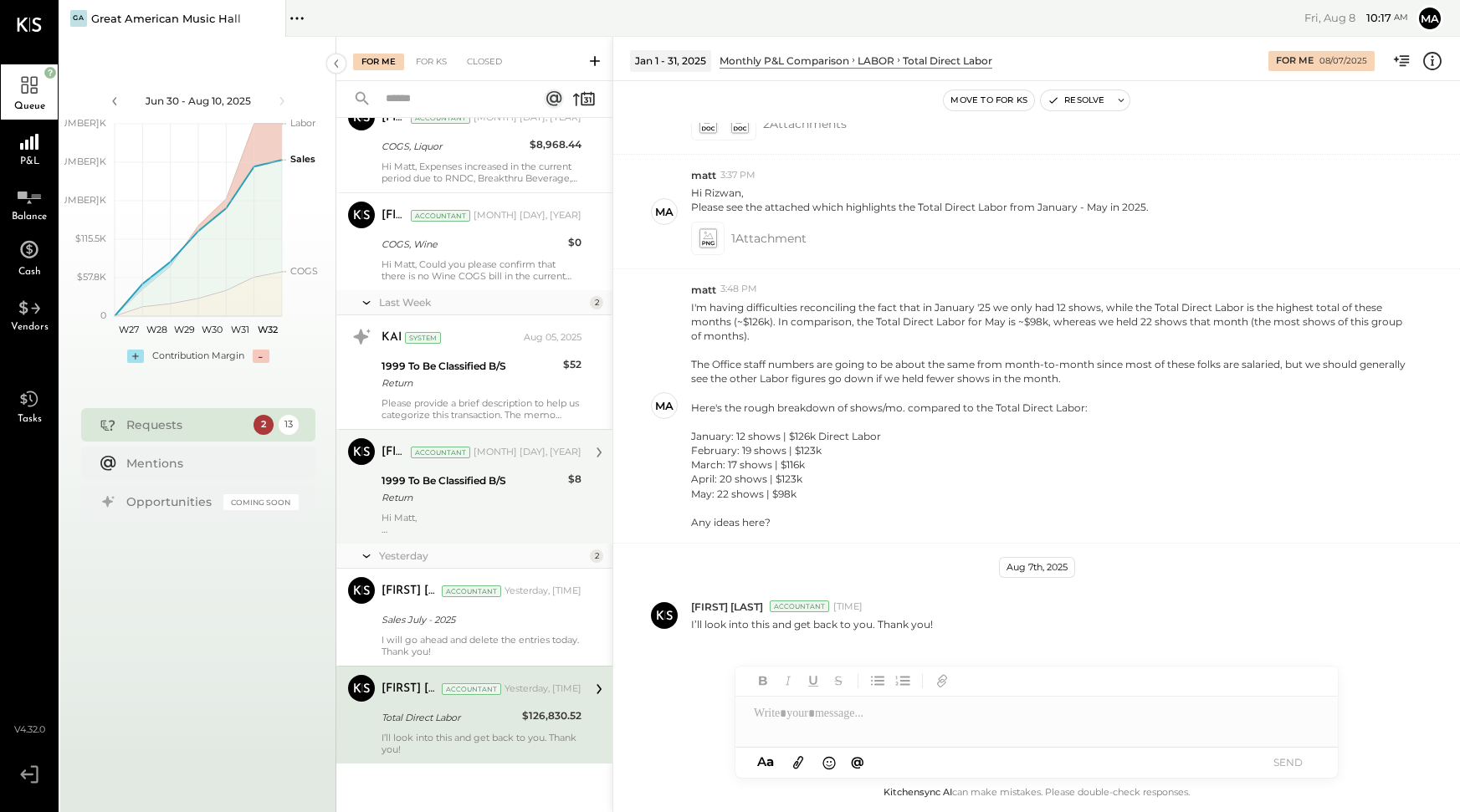 click on "Rizwan Shaikh Accountant Aug 06, [YEAR] 1999 To Be Classified B/S Return $8 Hi Matt, Good morning, This amount relates to a sales return that was posted to the 1999 To Be Classified (B/S) account. I have corrected the sales mapping in MarginEdge and also updated the transactions that were posted to the To Be Classified account. Thank you." at bounding box center [481, 487] 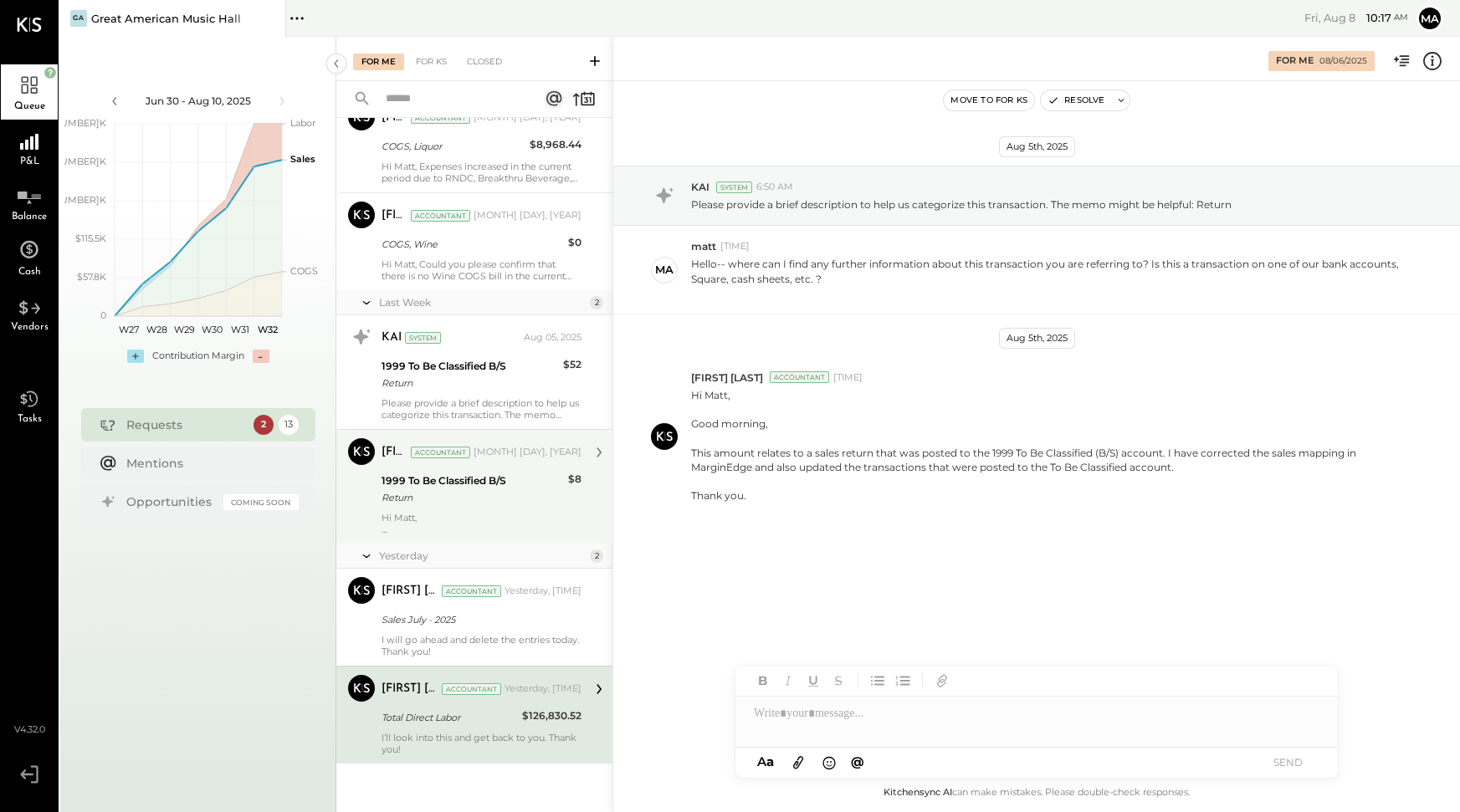 scroll, scrollTop: 0, scrollLeft: 0, axis: both 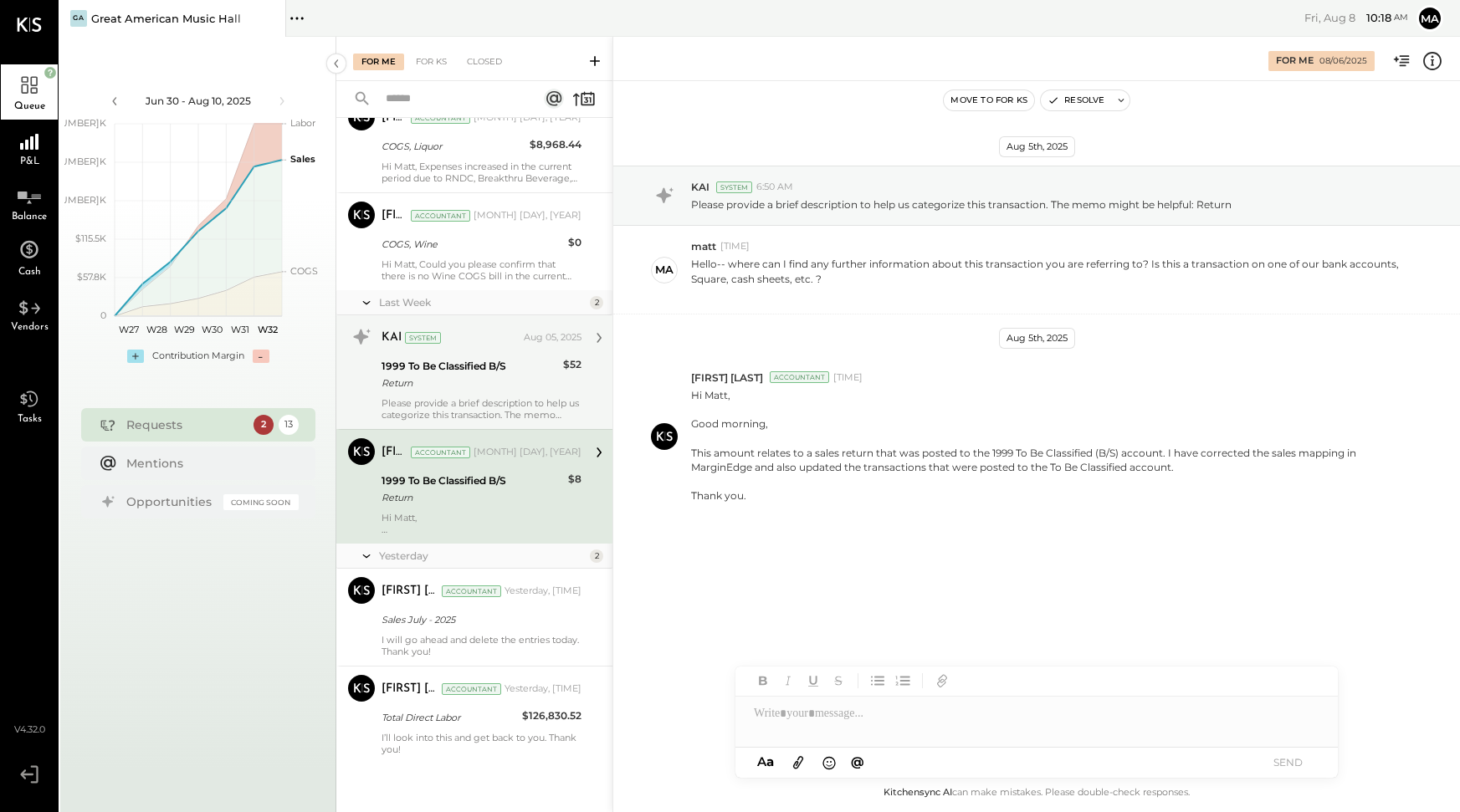 click on "Please provide a brief description to help us categorize this transaction. The memo might be helpful: Return" at bounding box center (481, 409) 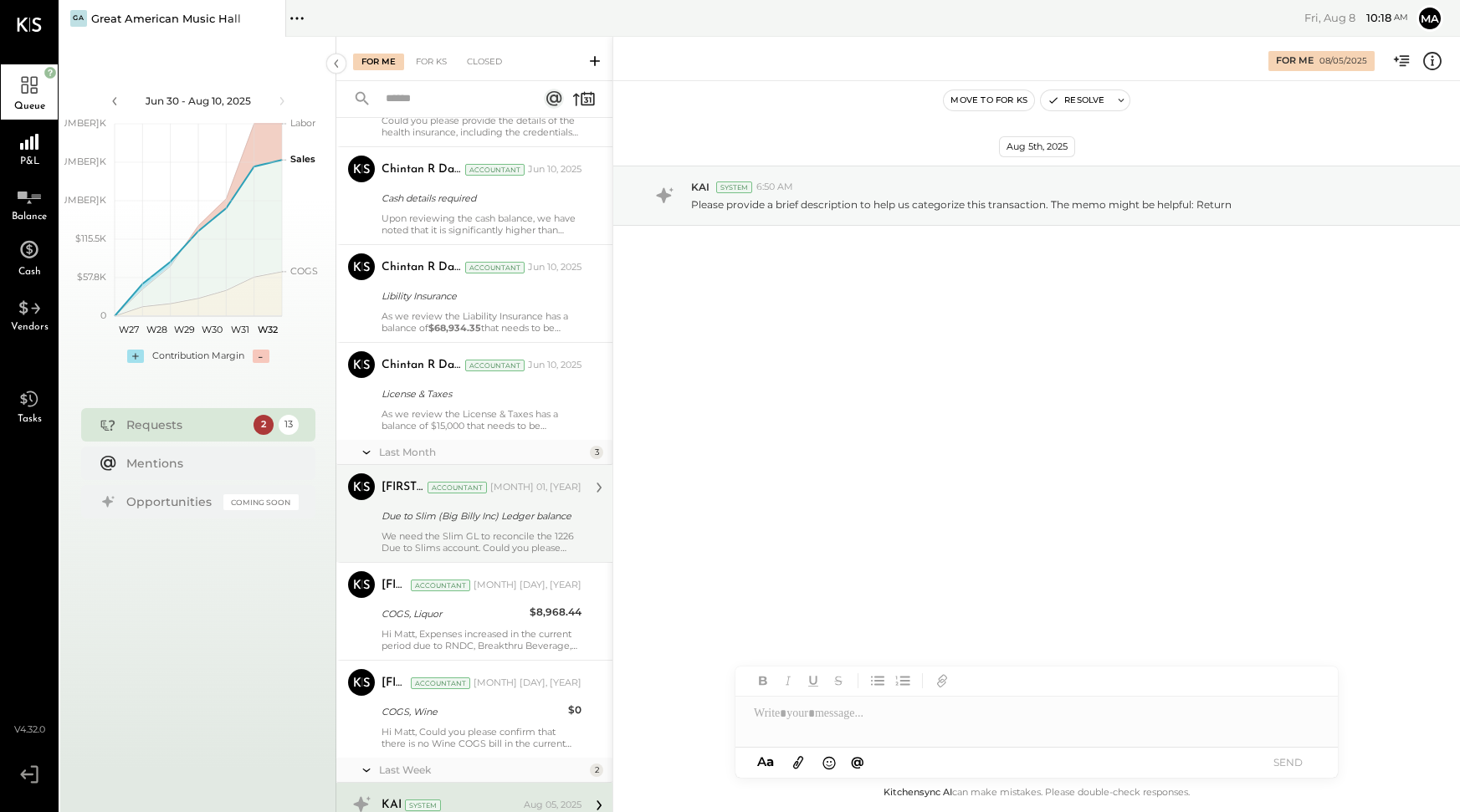 scroll, scrollTop: 322, scrollLeft: 0, axis: vertical 